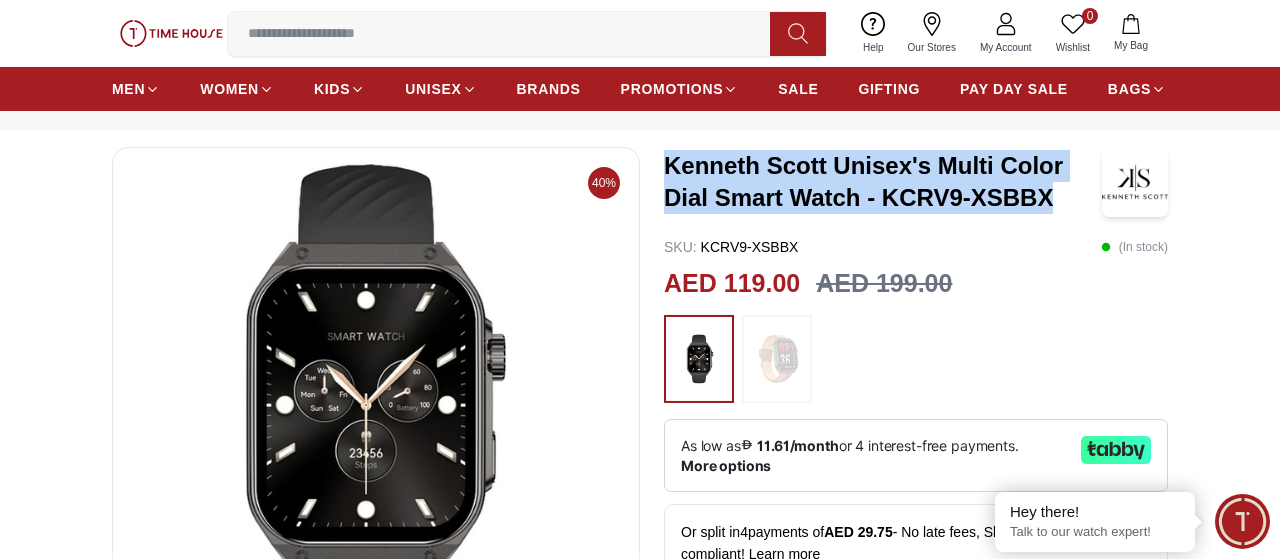 scroll, scrollTop: 73, scrollLeft: 0, axis: vertical 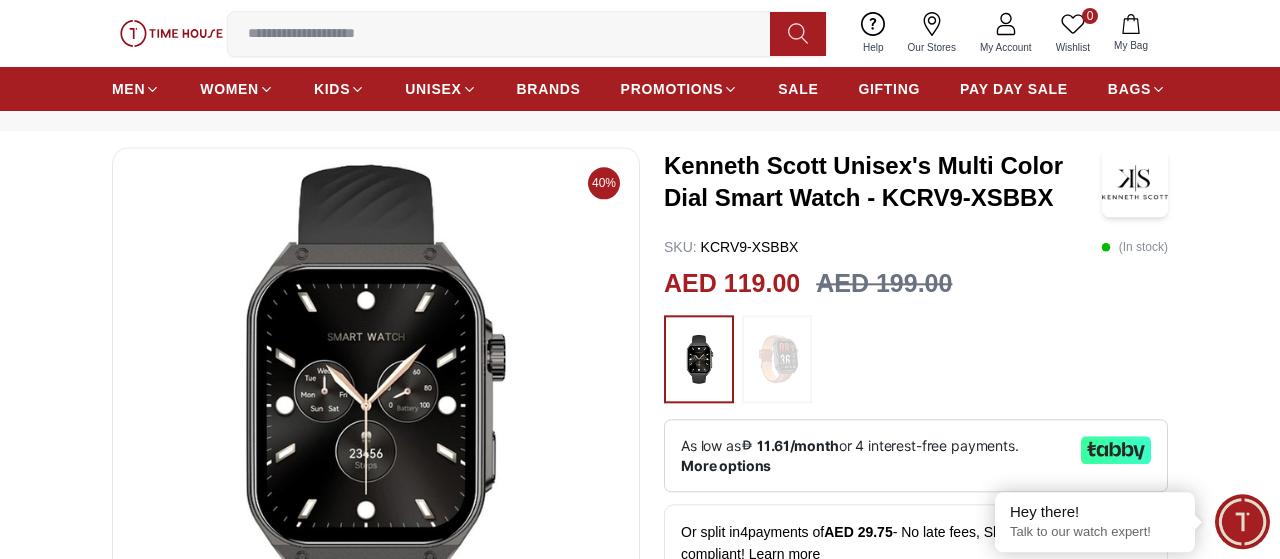 click at bounding box center (916, 359) 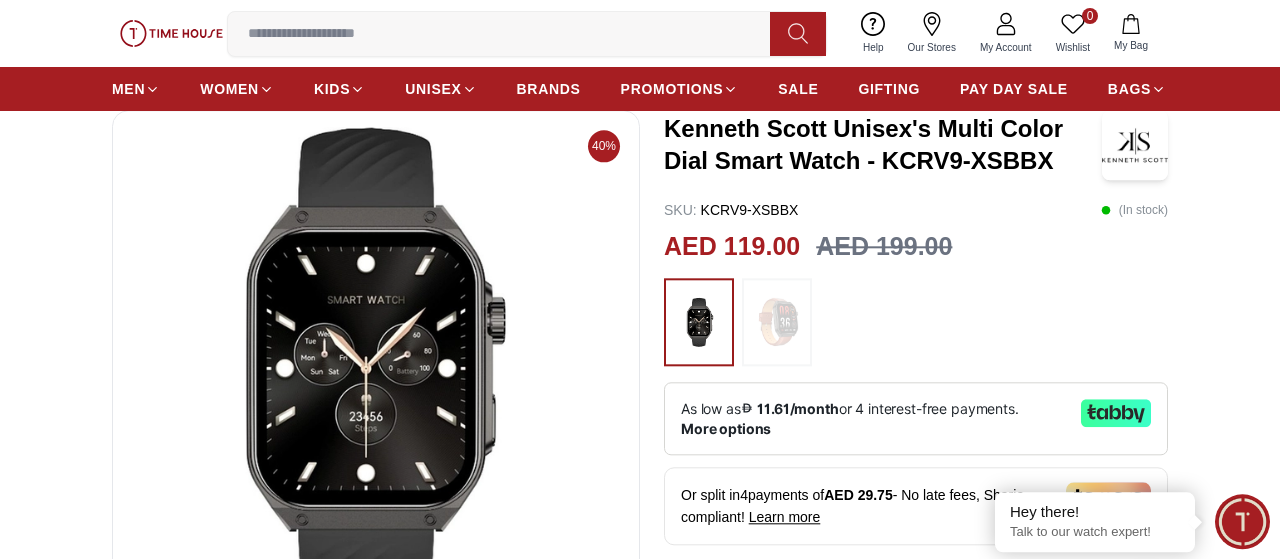 scroll, scrollTop: 108, scrollLeft: 0, axis: vertical 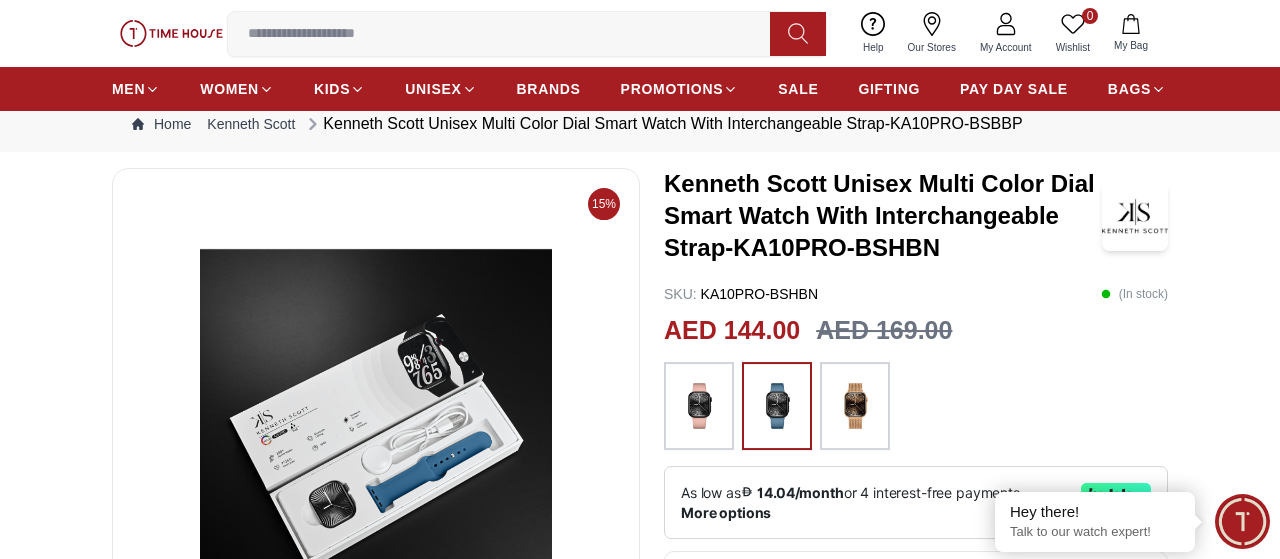 click at bounding box center [699, 406] 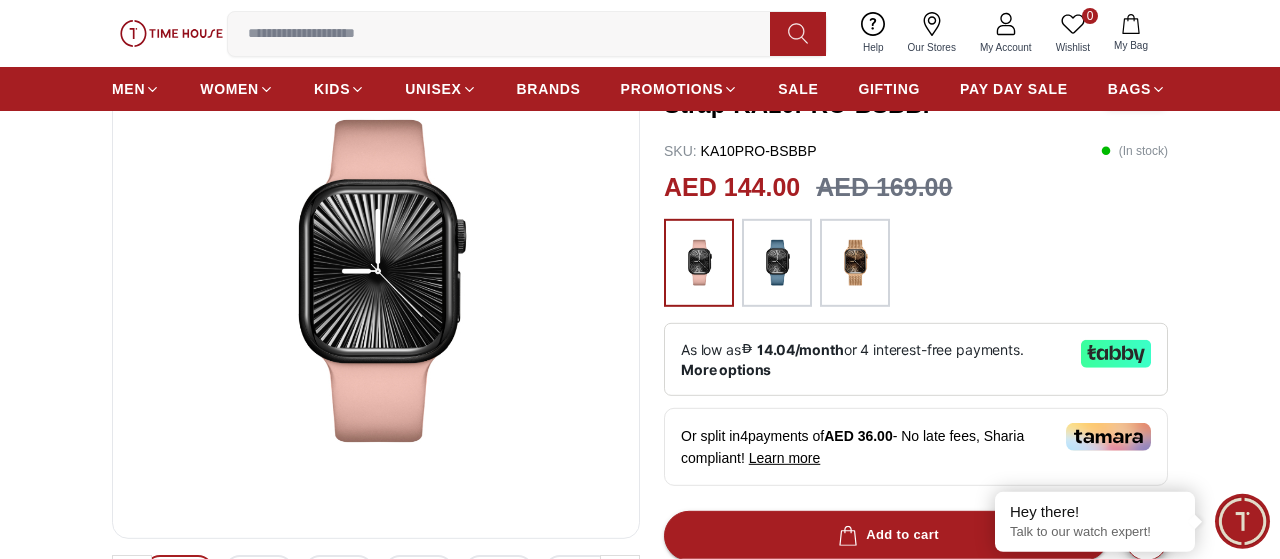 scroll, scrollTop: 193, scrollLeft: 0, axis: vertical 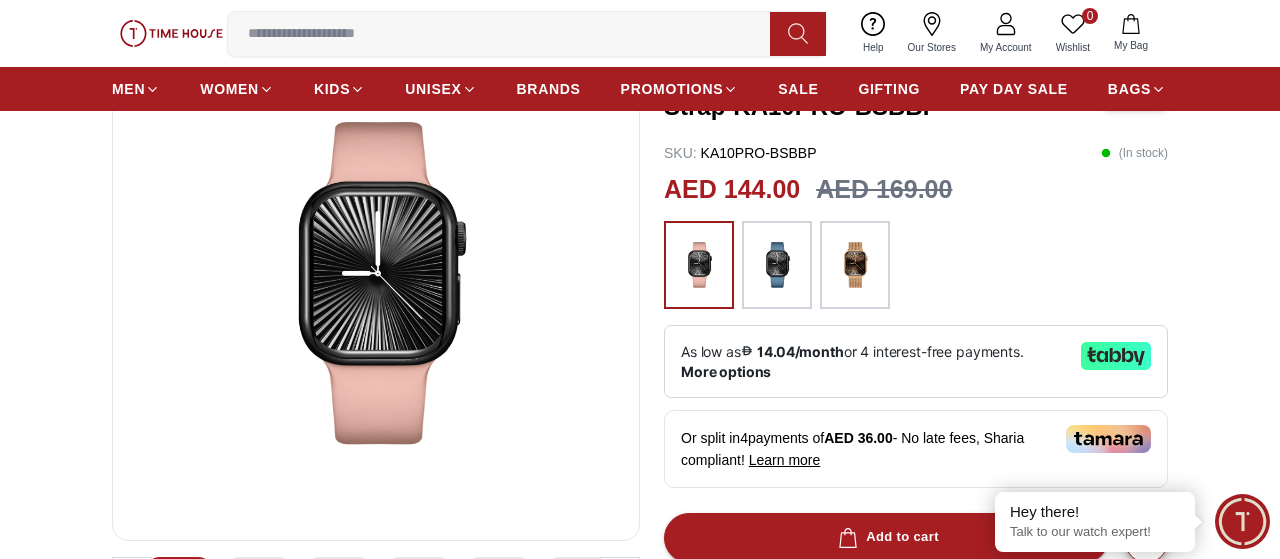 click at bounding box center (855, 265) 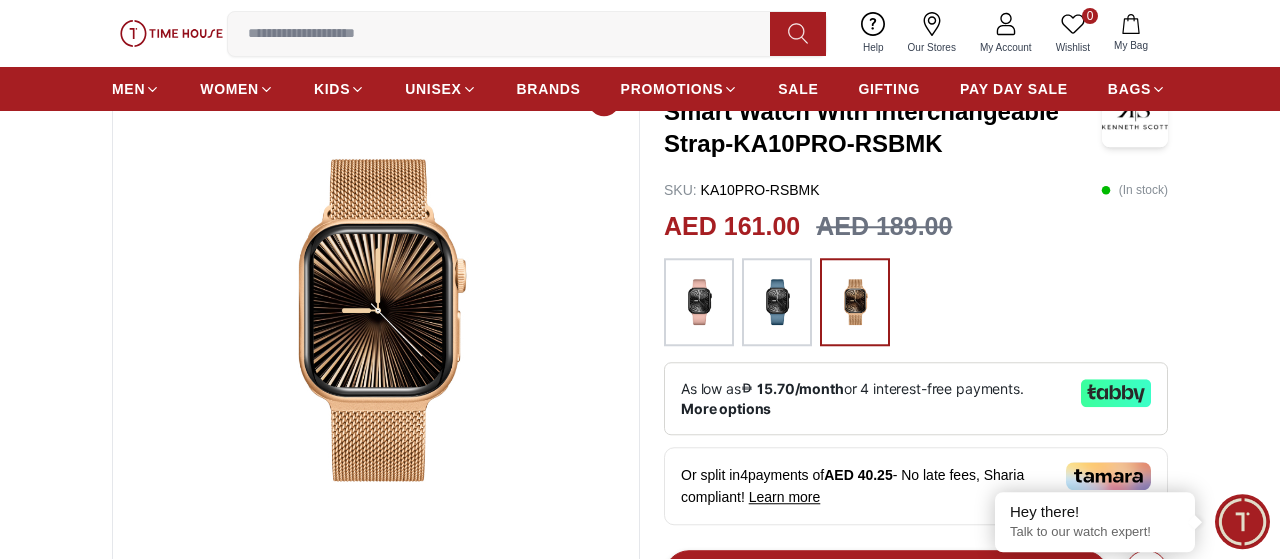 scroll, scrollTop: 152, scrollLeft: 0, axis: vertical 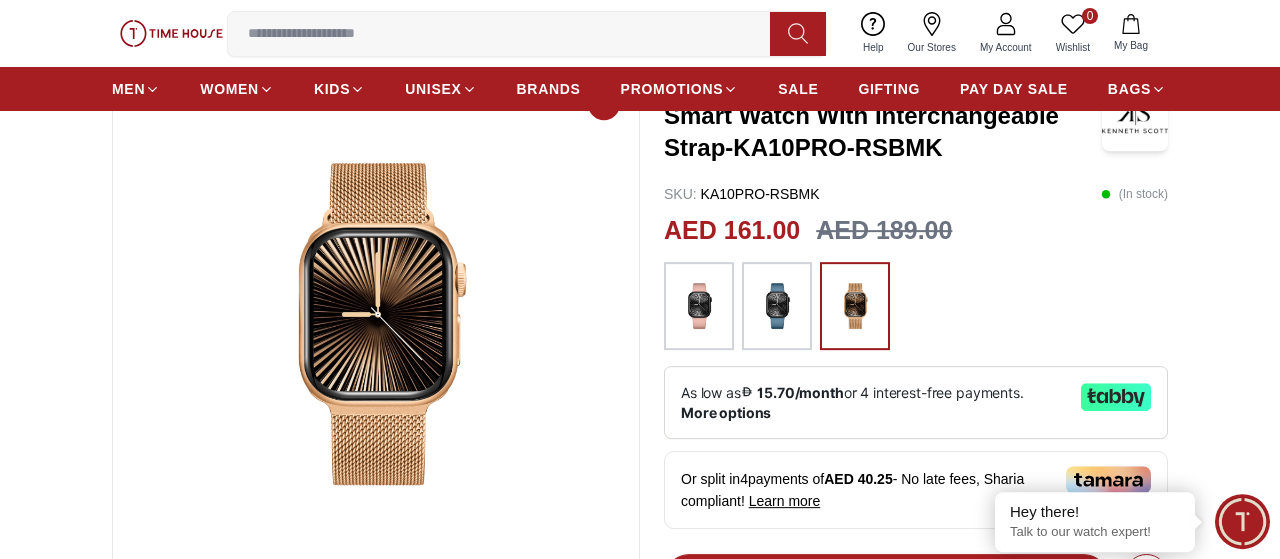 click at bounding box center [777, 306] 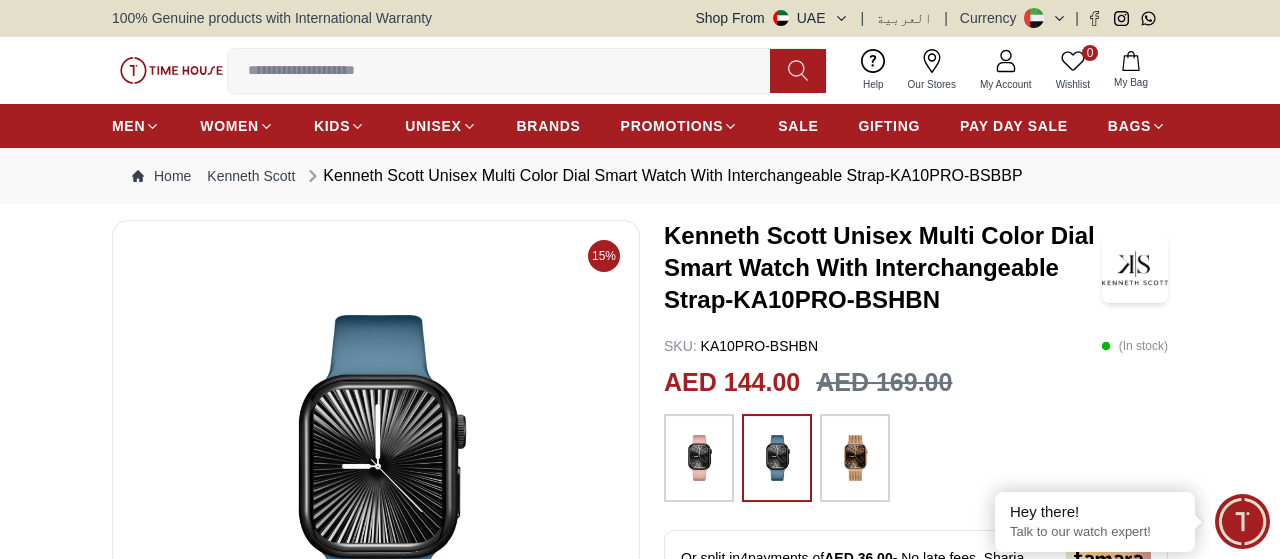 scroll, scrollTop: 0, scrollLeft: 0, axis: both 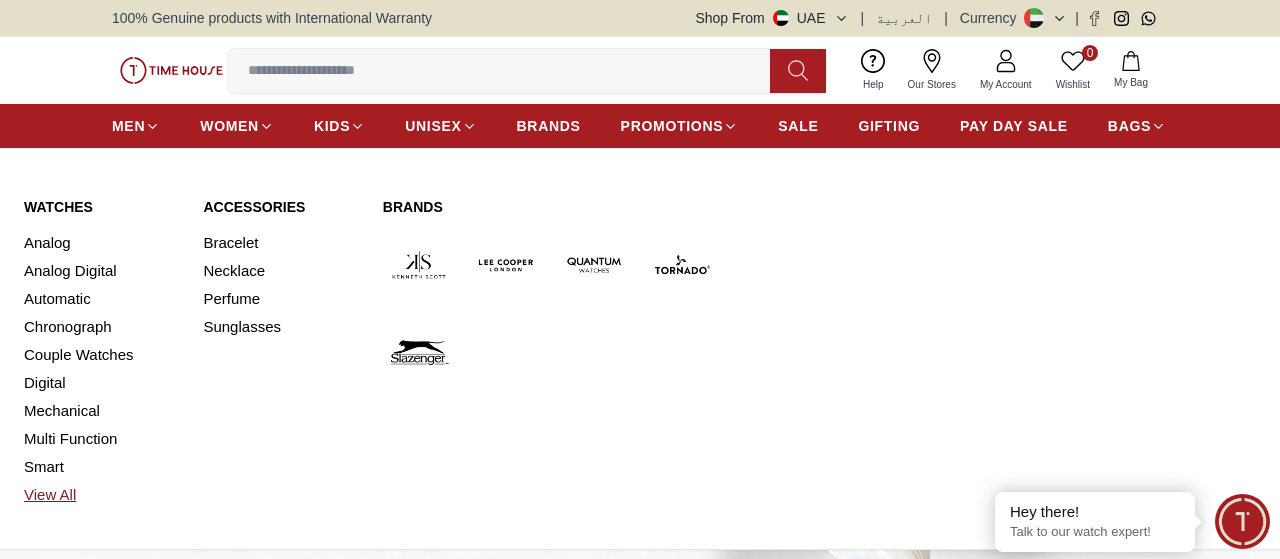 click on "View All" at bounding box center [101, 495] 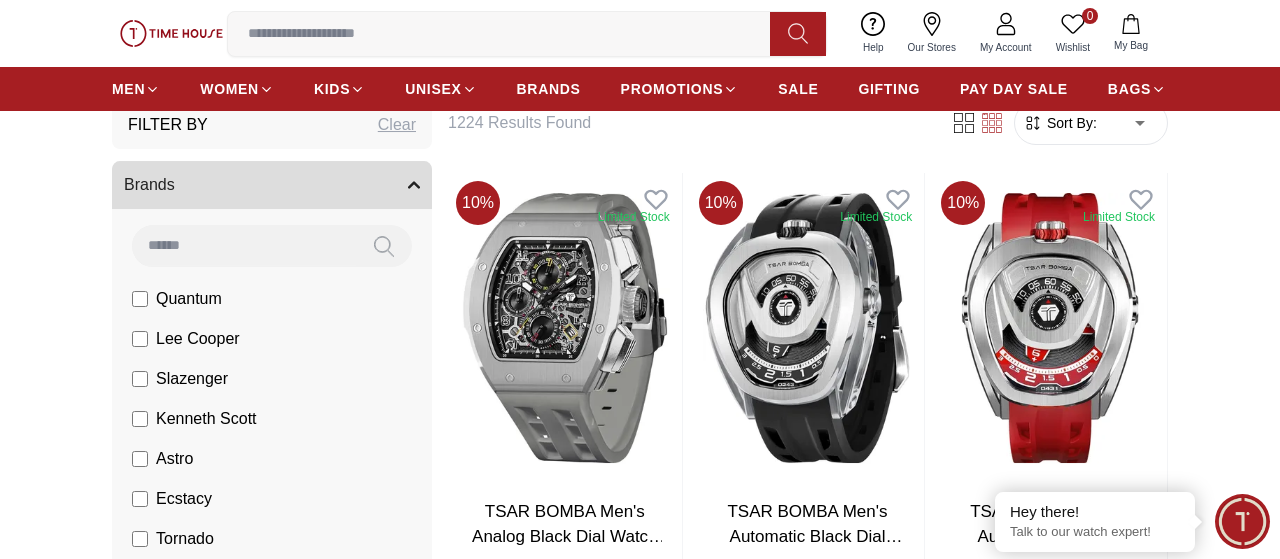 scroll, scrollTop: 120, scrollLeft: 0, axis: vertical 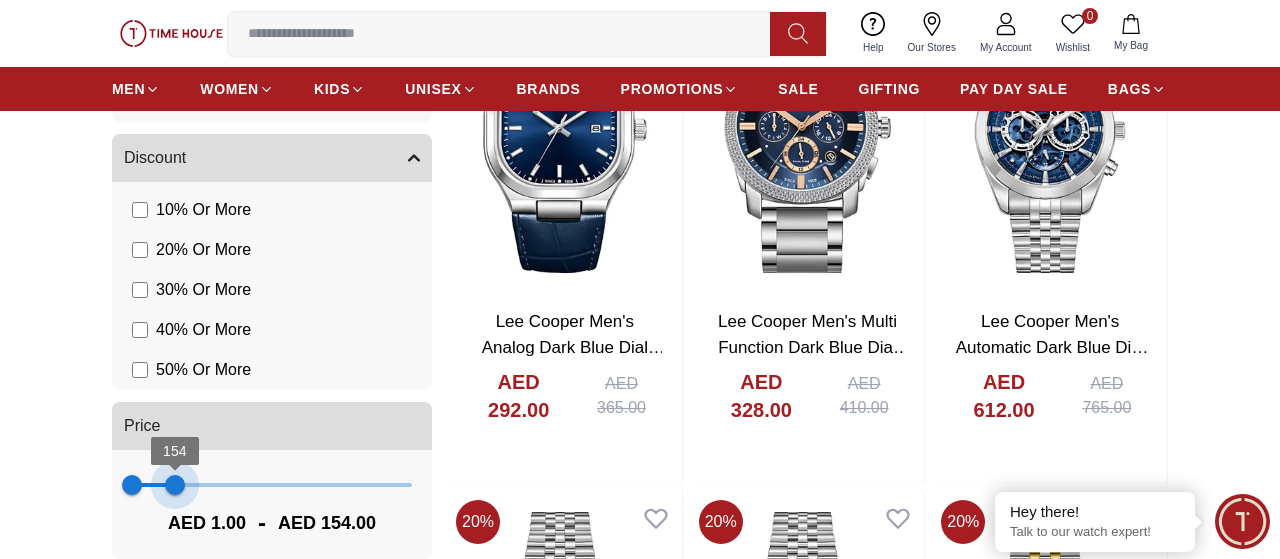 drag, startPoint x: 409, startPoint y: 485, endPoint x: 175, endPoint y: 487, distance: 234.00854 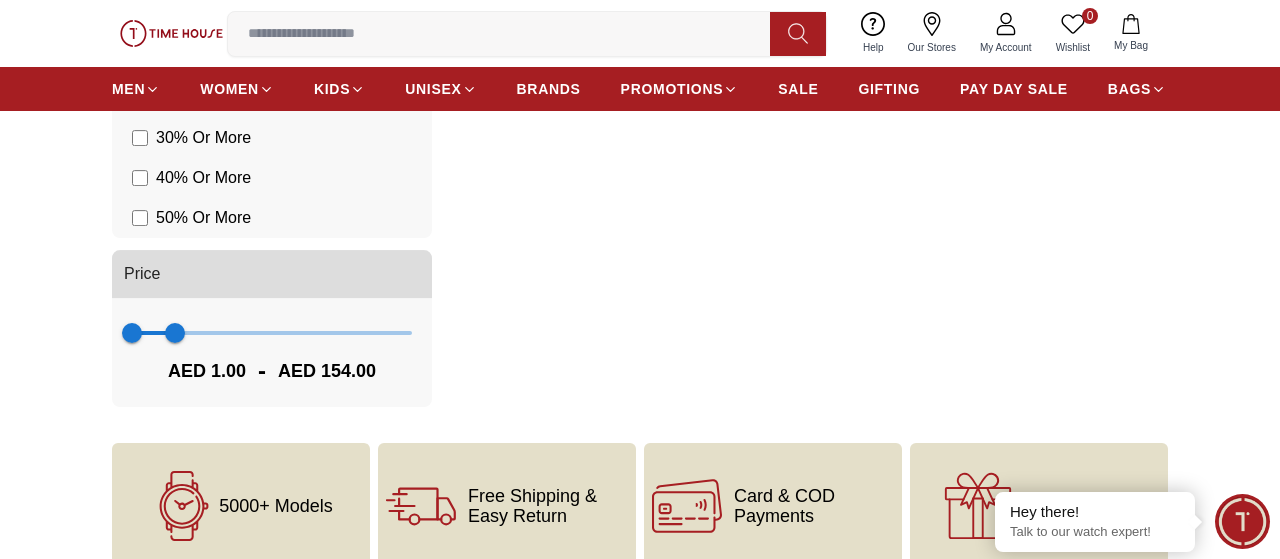 scroll, scrollTop: 1479, scrollLeft: 0, axis: vertical 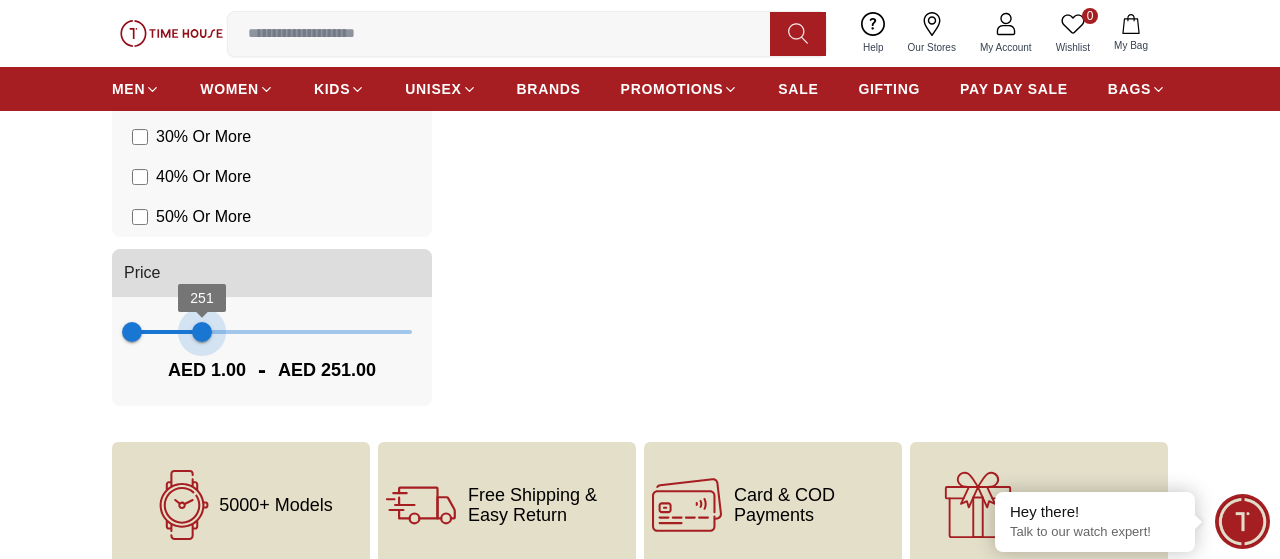 type on "***" 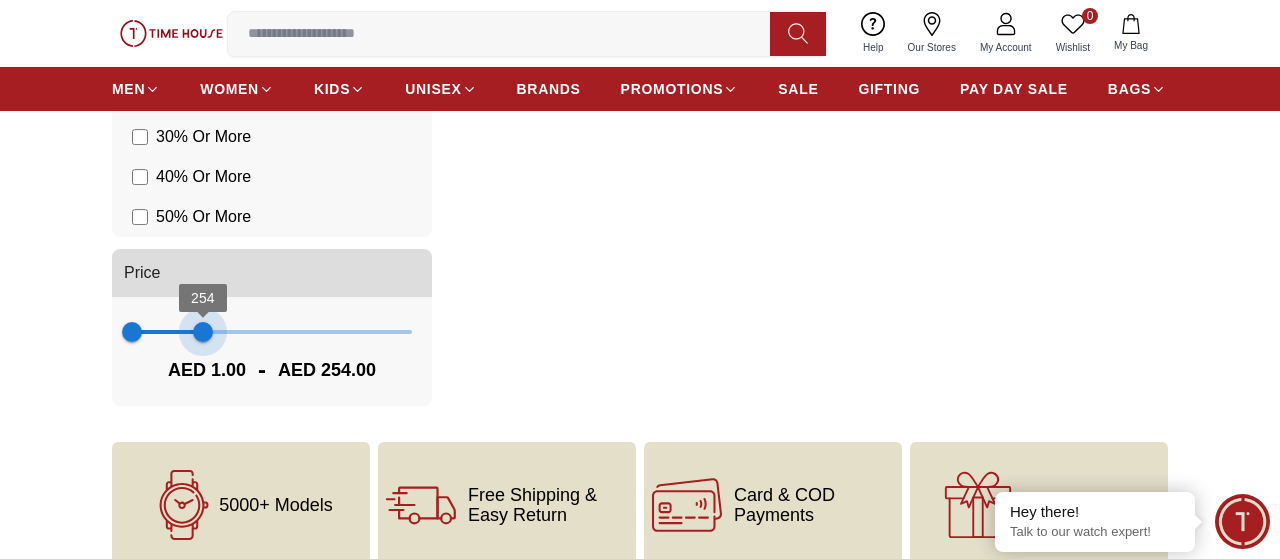 drag, startPoint x: 175, startPoint y: 339, endPoint x: 203, endPoint y: 340, distance: 28.01785 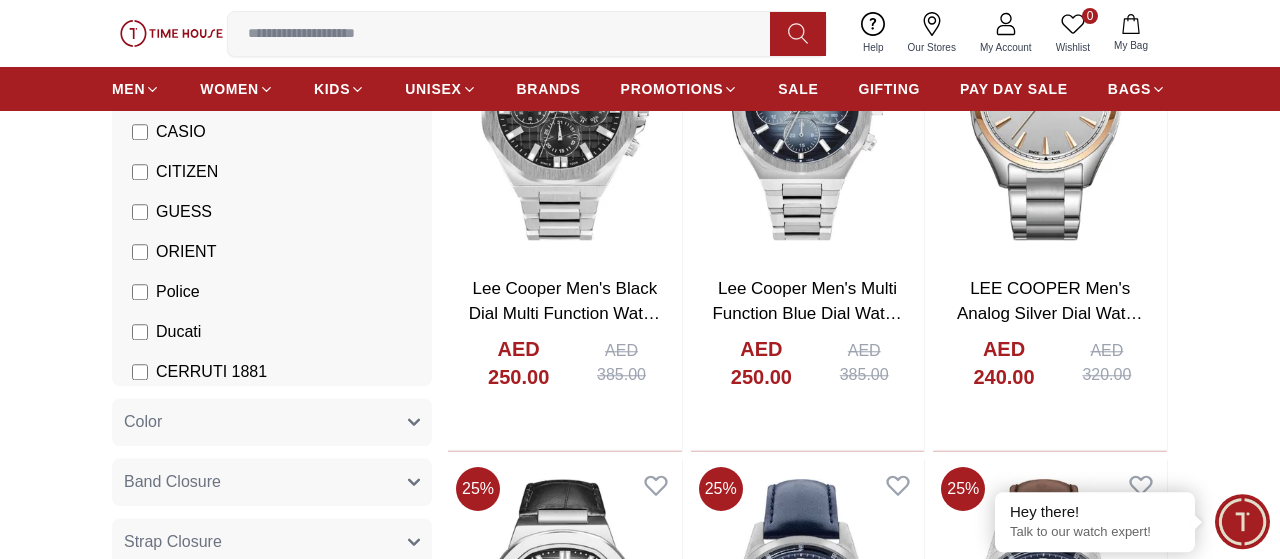 scroll, scrollTop: 0, scrollLeft: 0, axis: both 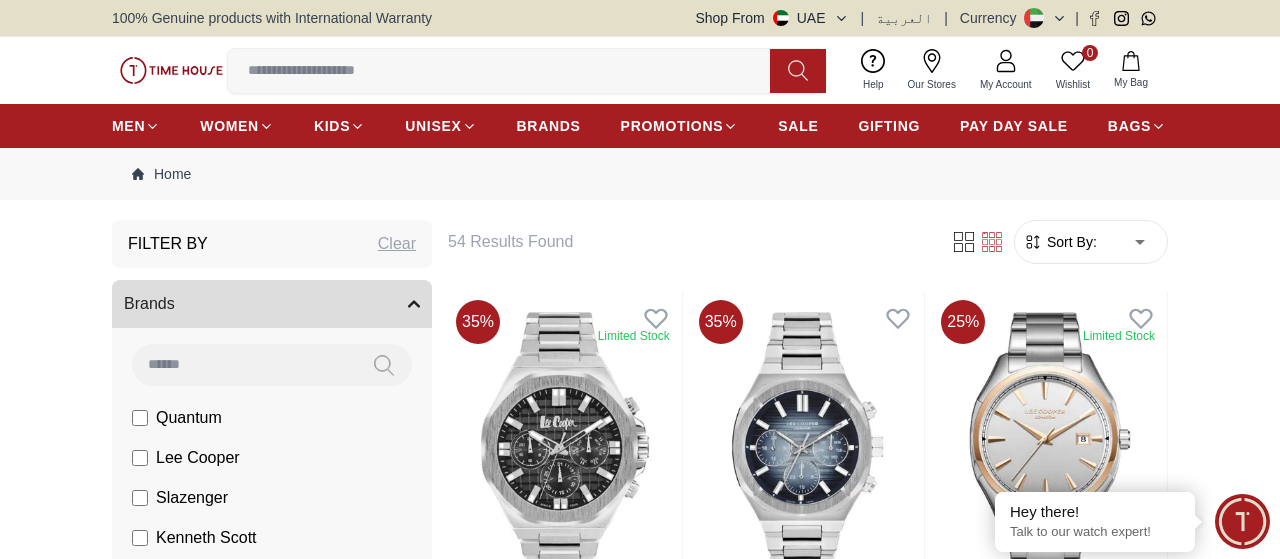 click on "Lee Cooper" at bounding box center [276, 458] 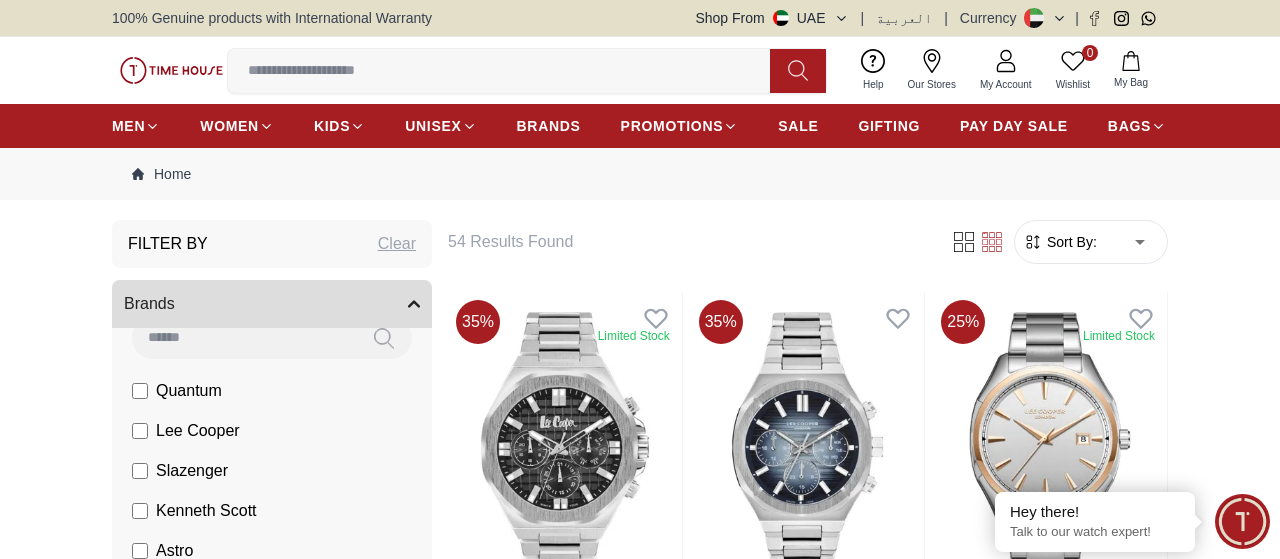 scroll, scrollTop: 29, scrollLeft: 0, axis: vertical 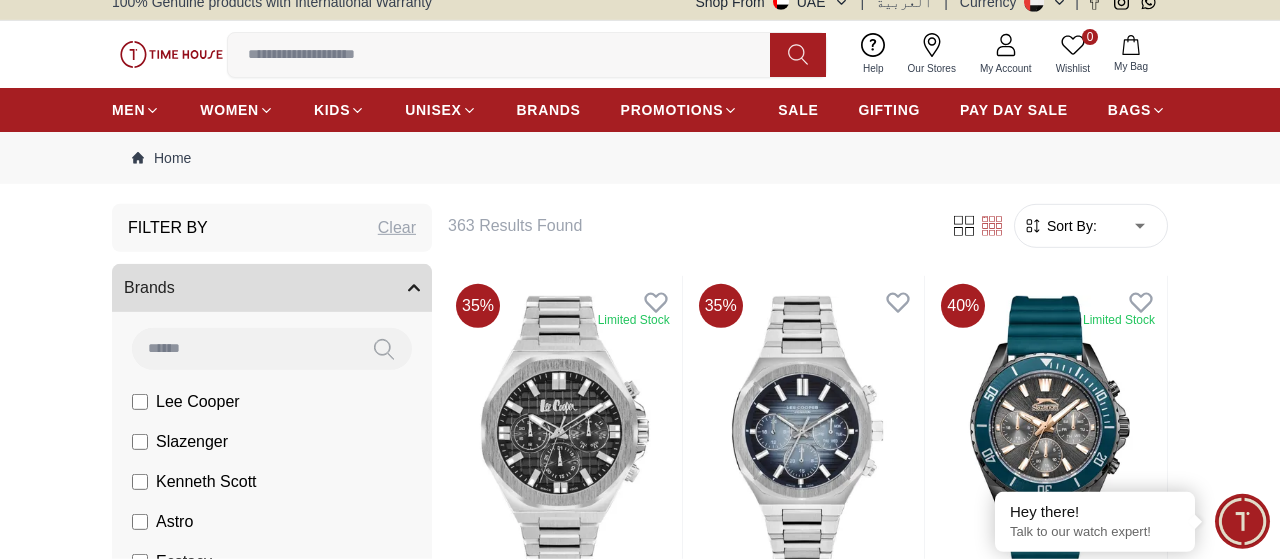 click on "Brands" at bounding box center (272, 288) 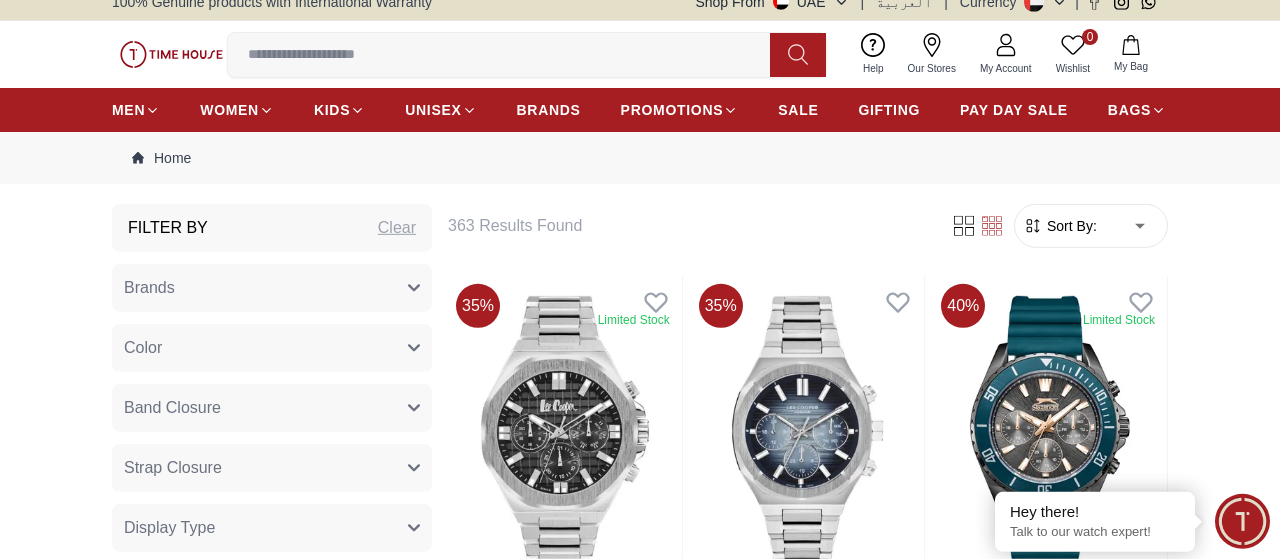 click on "Brands" at bounding box center (272, 288) 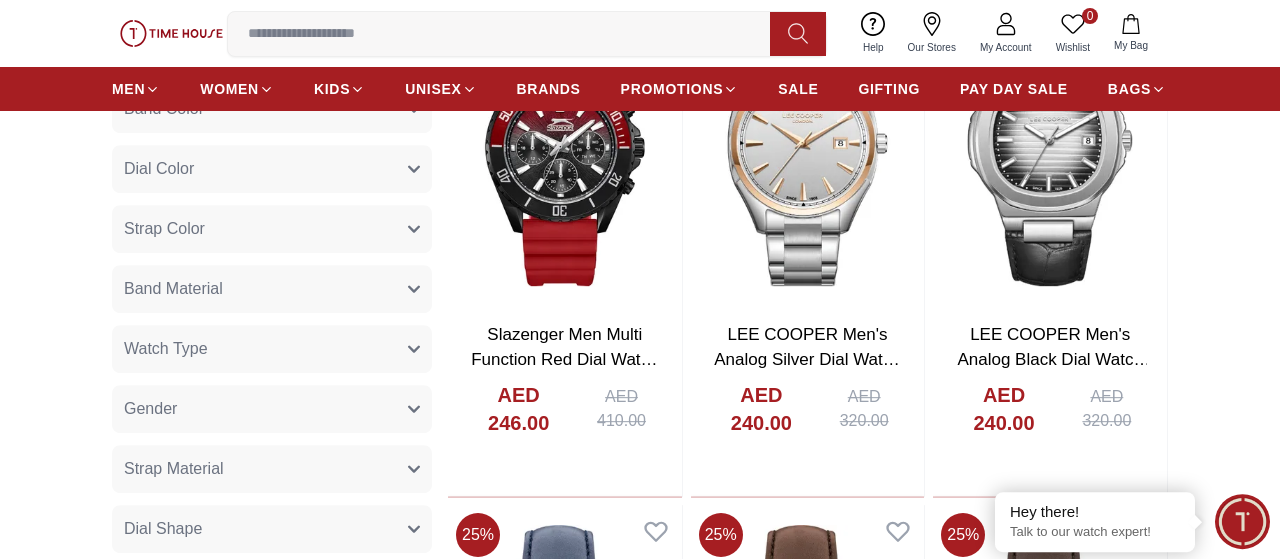 scroll, scrollTop: 795, scrollLeft: 0, axis: vertical 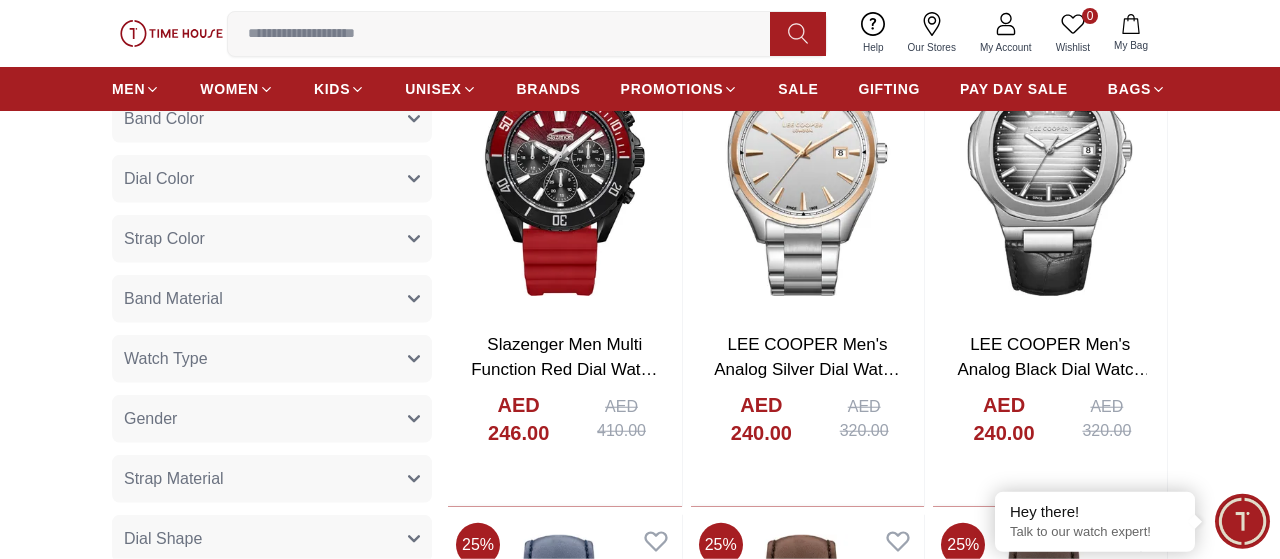 click on "Gender" at bounding box center [272, 419] 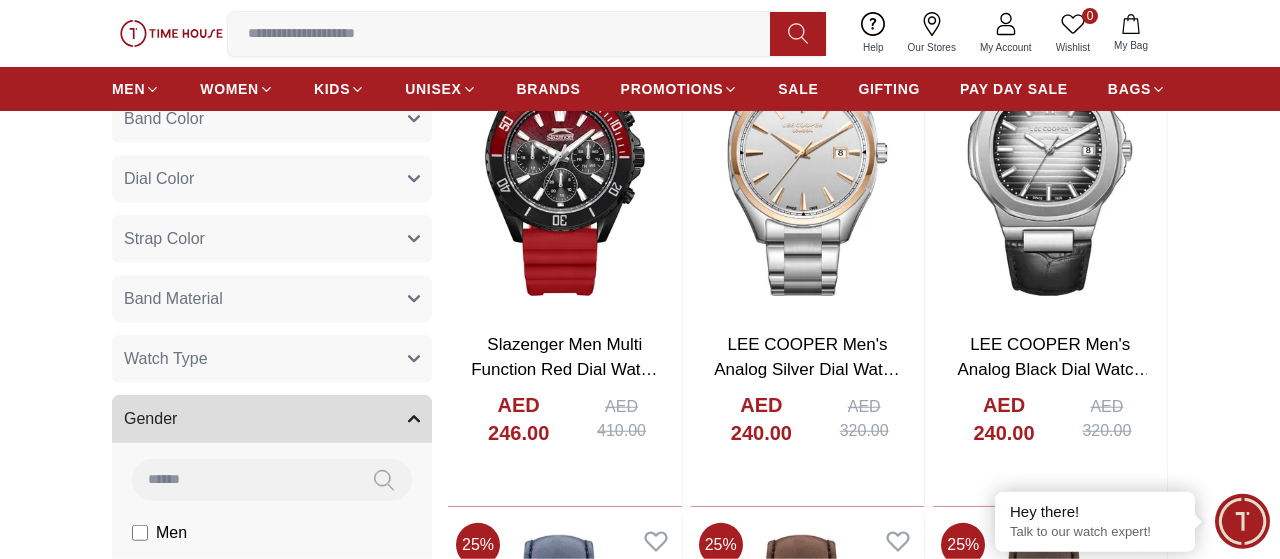 click on "Men" at bounding box center [198, -377] 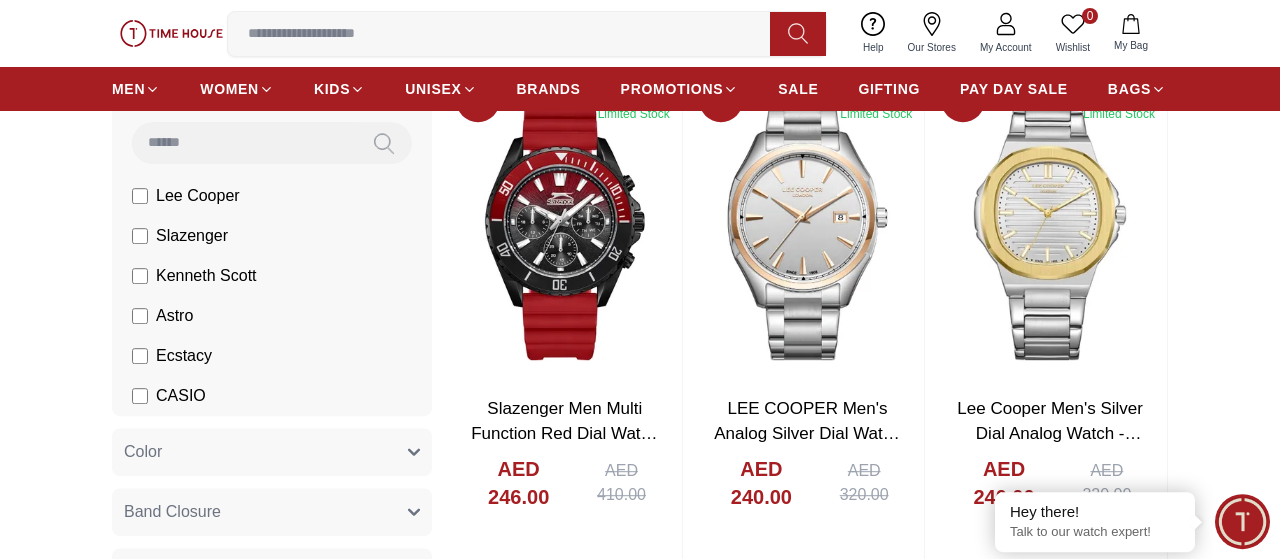 scroll, scrollTop: 222, scrollLeft: 0, axis: vertical 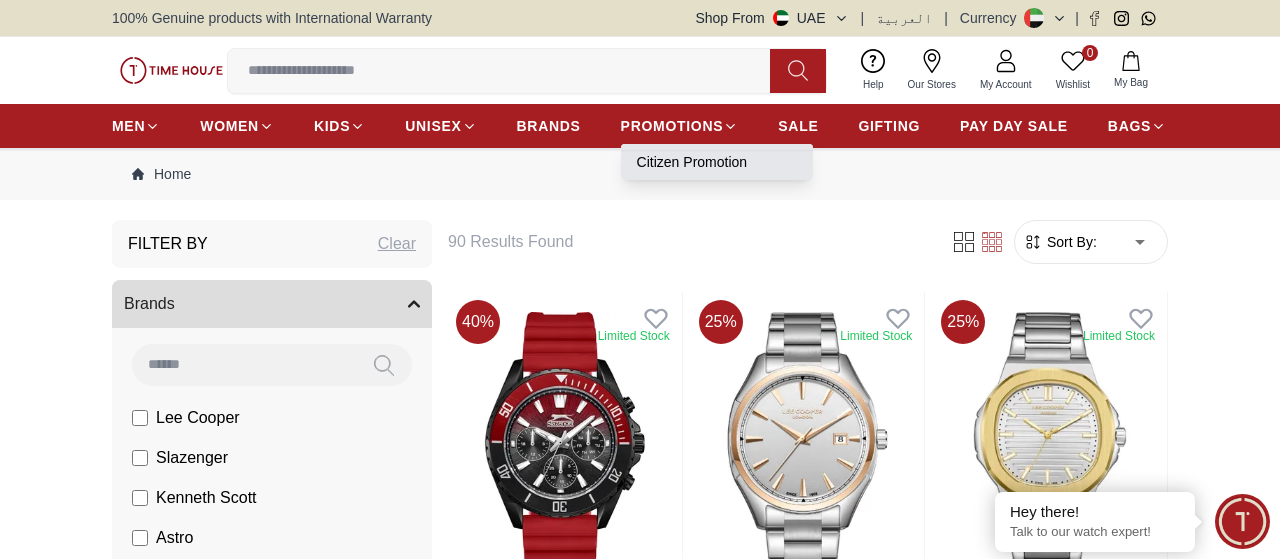 click on "Citizen Promotion" at bounding box center (717, 162) 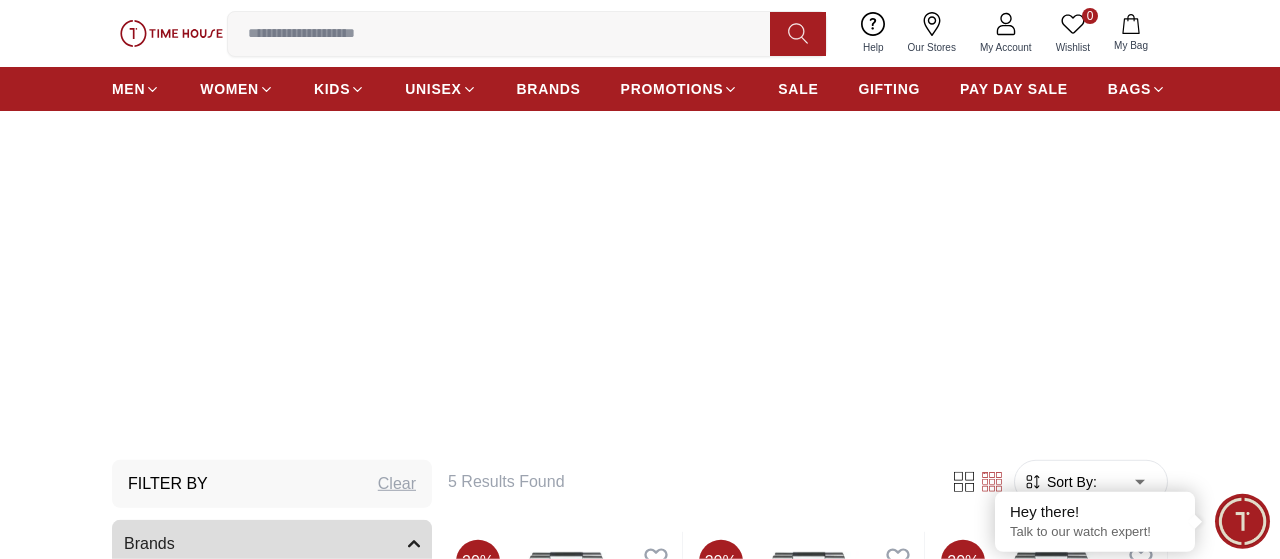 scroll, scrollTop: 0, scrollLeft: 0, axis: both 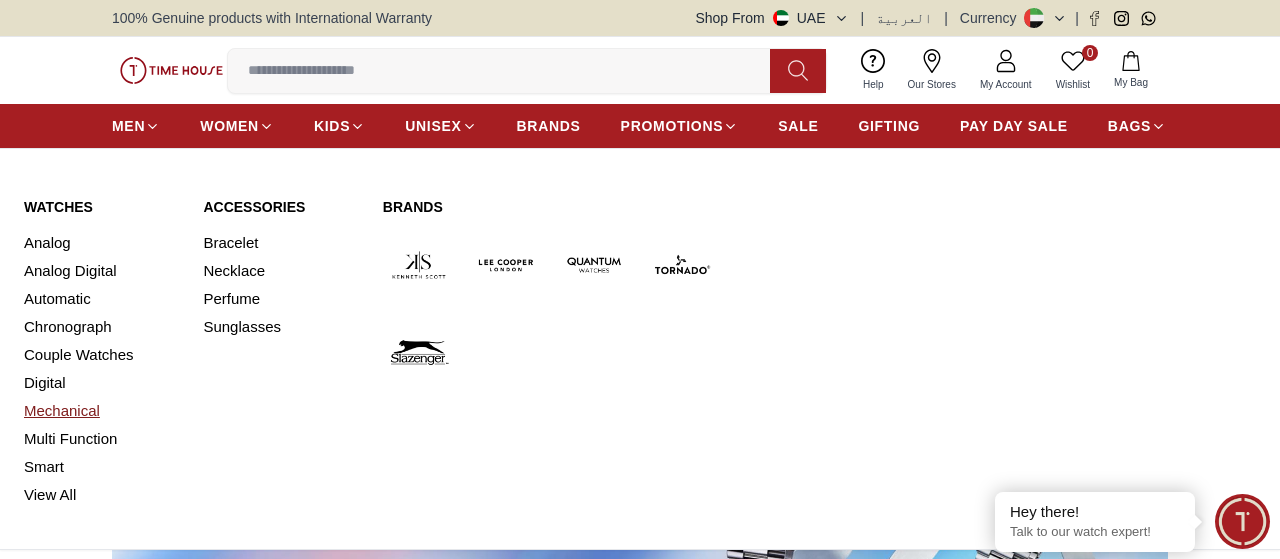 click on "Mechanical" at bounding box center [101, 411] 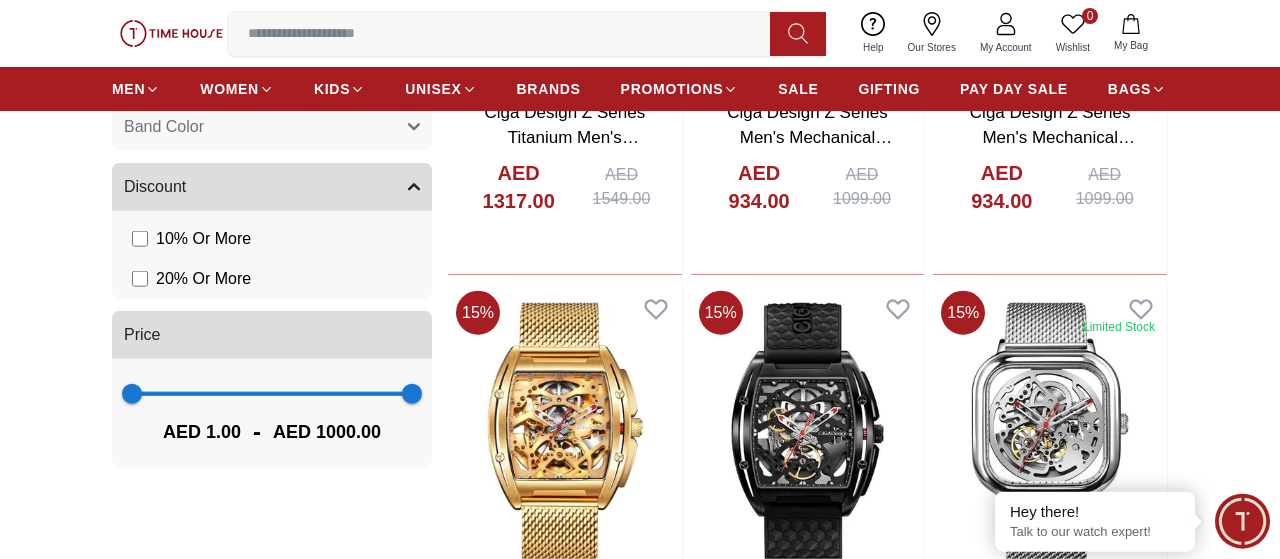 scroll, scrollTop: 1034, scrollLeft: 0, axis: vertical 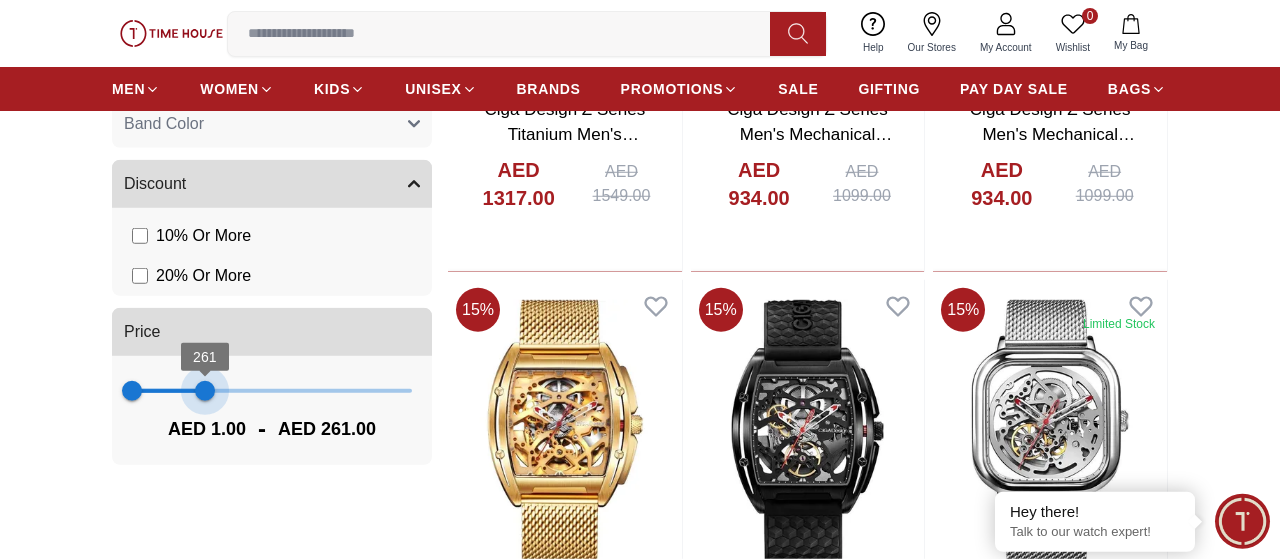 type on "***" 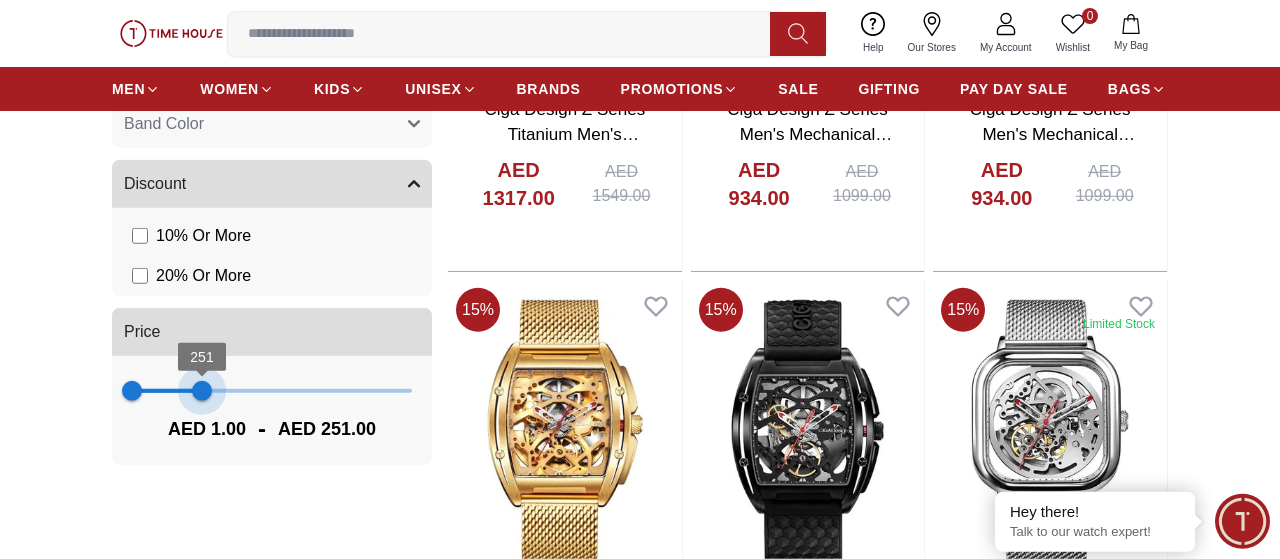 drag, startPoint x: 417, startPoint y: 399, endPoint x: 202, endPoint y: 388, distance: 215.2812 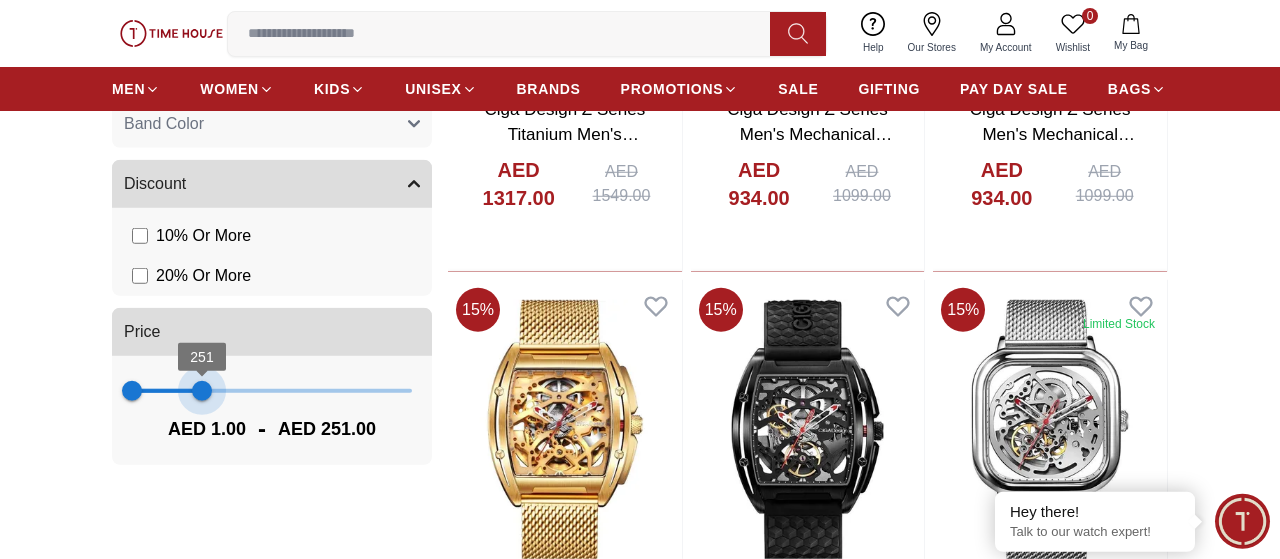click on "251" at bounding box center [202, 391] 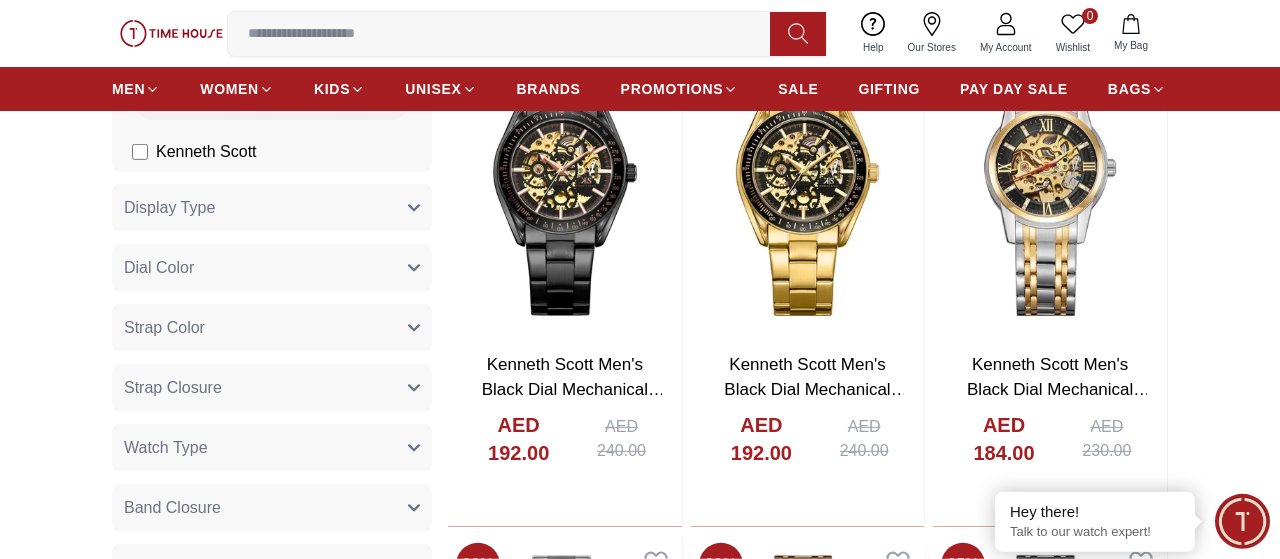 scroll, scrollTop: 0, scrollLeft: 0, axis: both 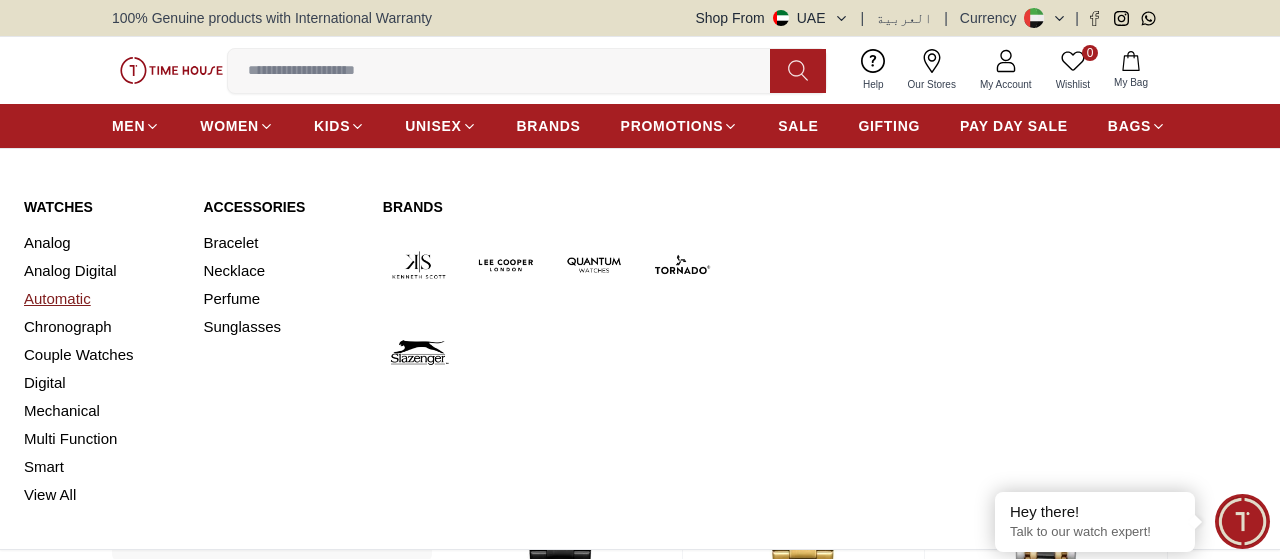 click on "Automatic" at bounding box center [101, 299] 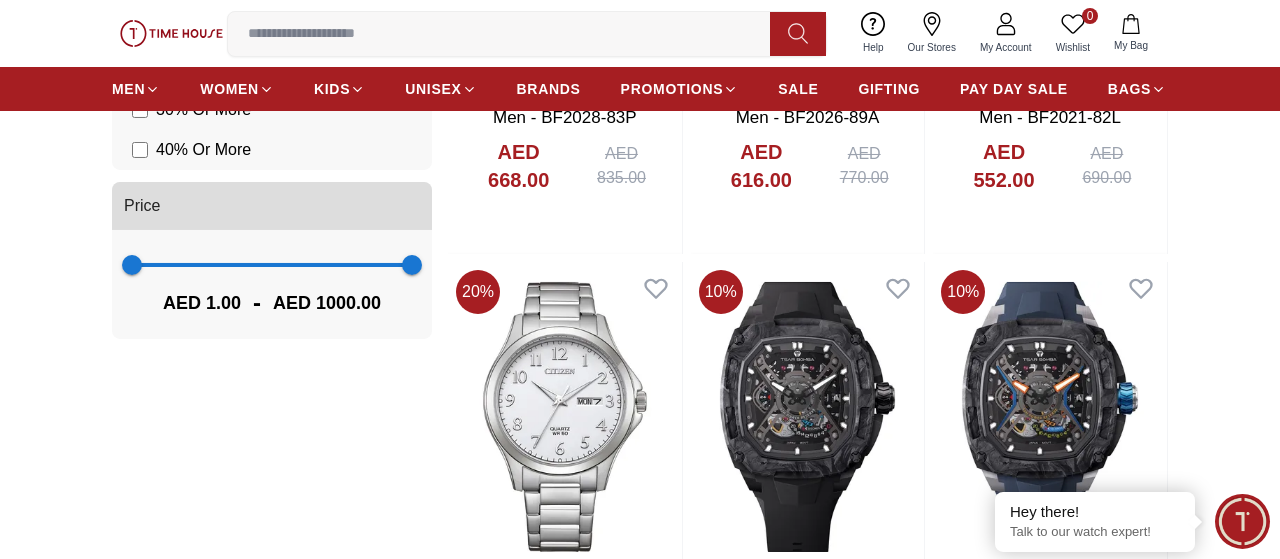 scroll, scrollTop: 1562, scrollLeft: 0, axis: vertical 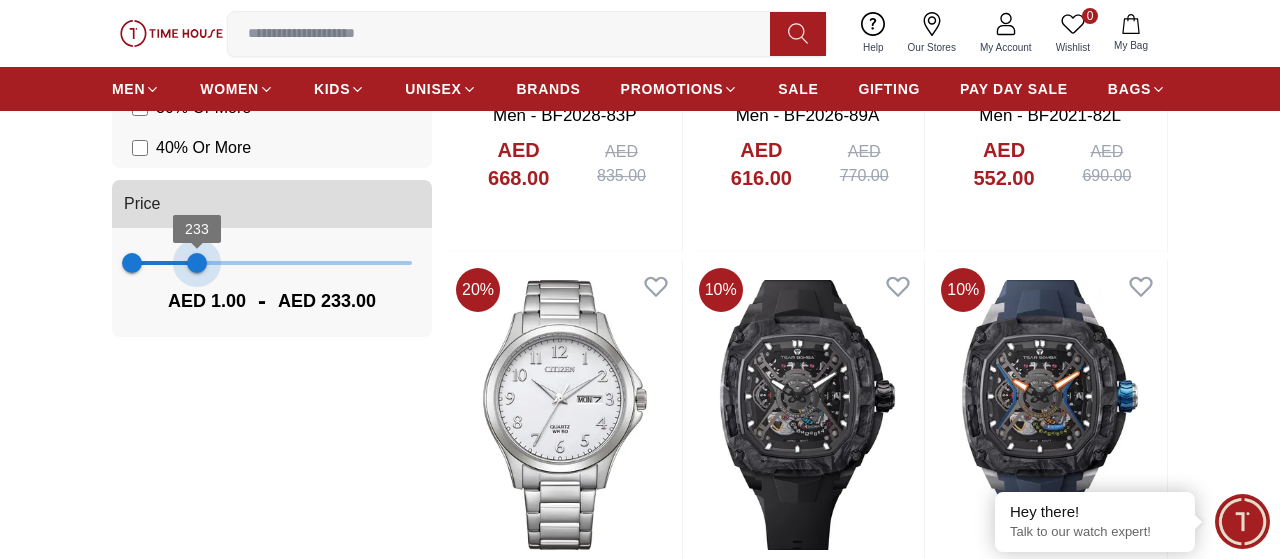 type on "***" 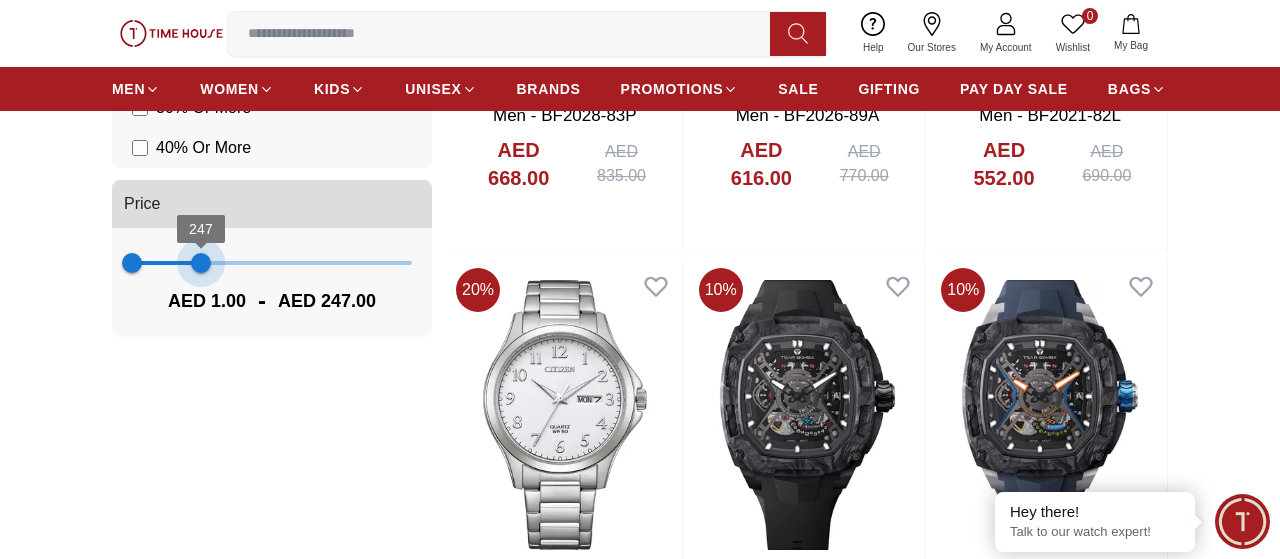 drag, startPoint x: 414, startPoint y: 259, endPoint x: 201, endPoint y: 275, distance: 213.6001 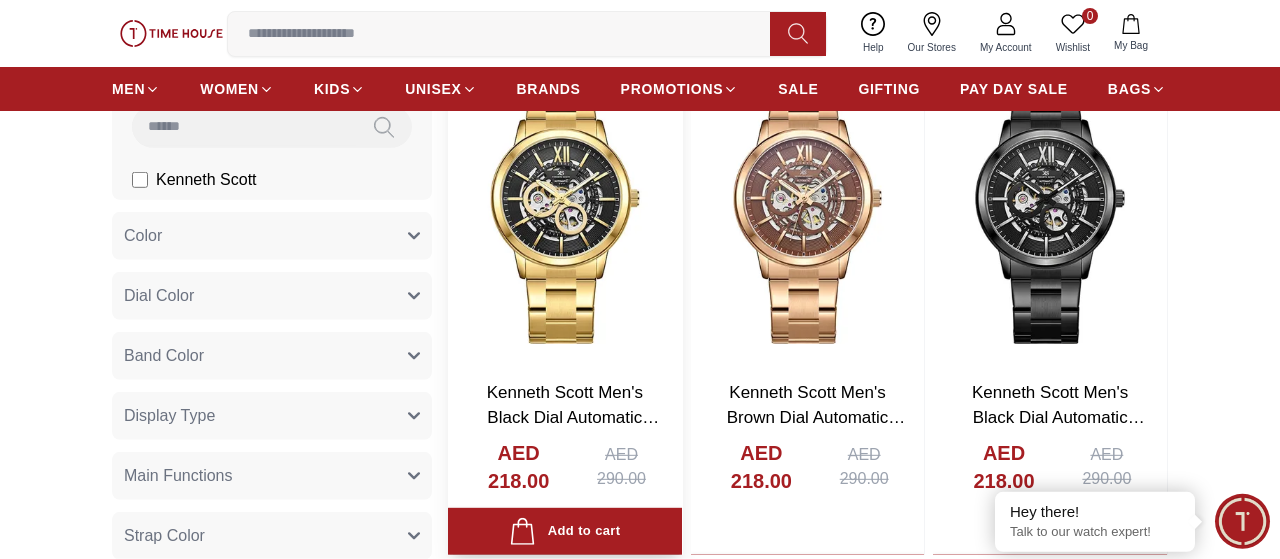 scroll, scrollTop: 194, scrollLeft: 0, axis: vertical 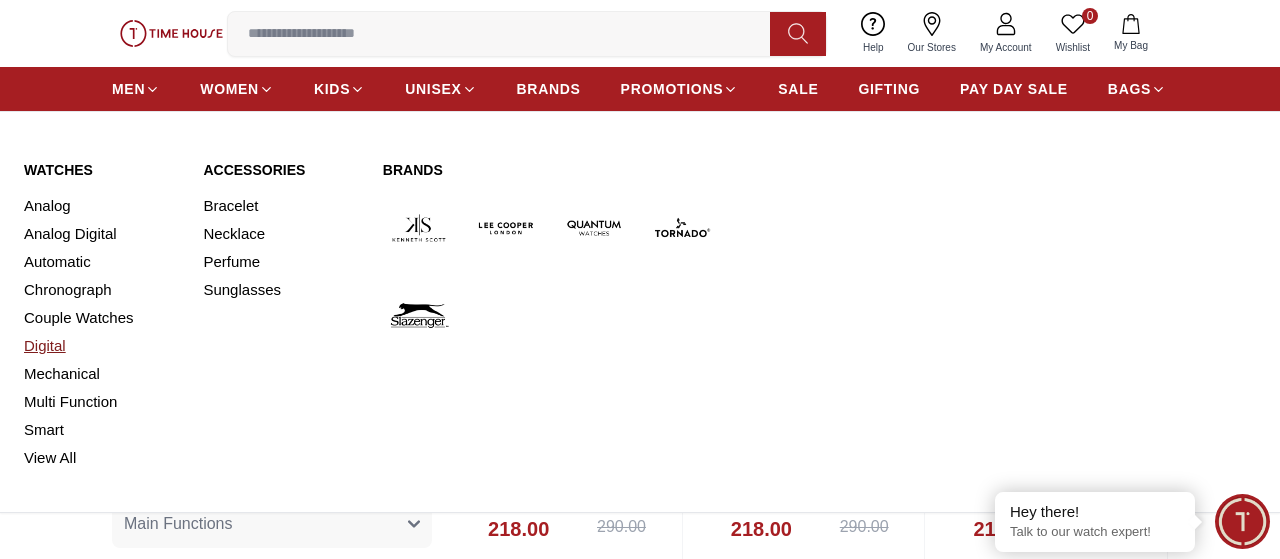 click on "Digital" at bounding box center (101, 346) 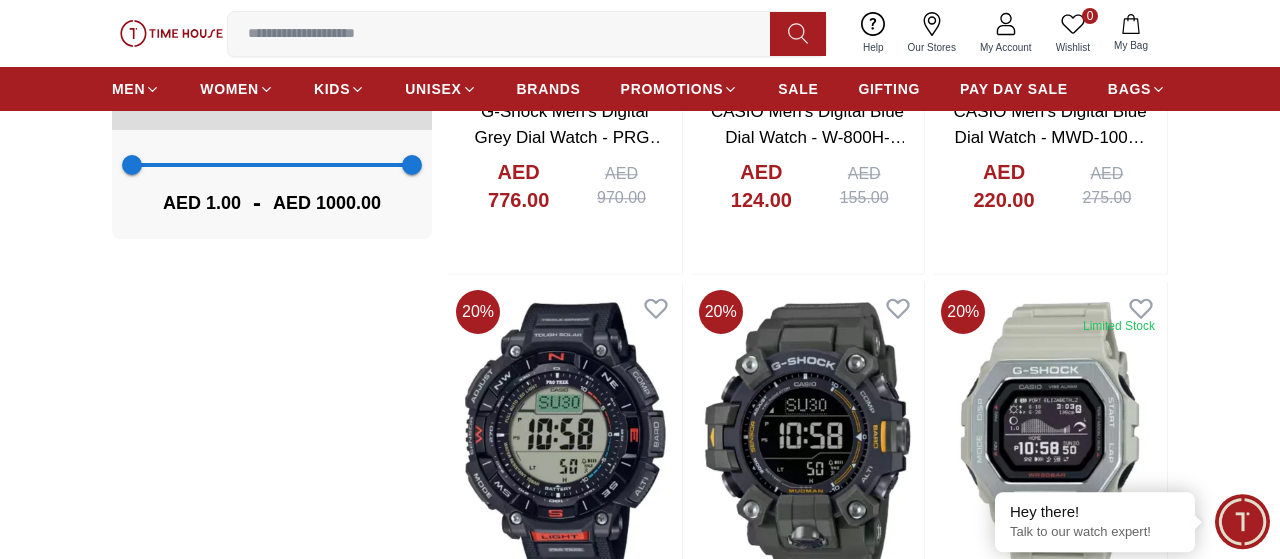 scroll, scrollTop: 1541, scrollLeft: 0, axis: vertical 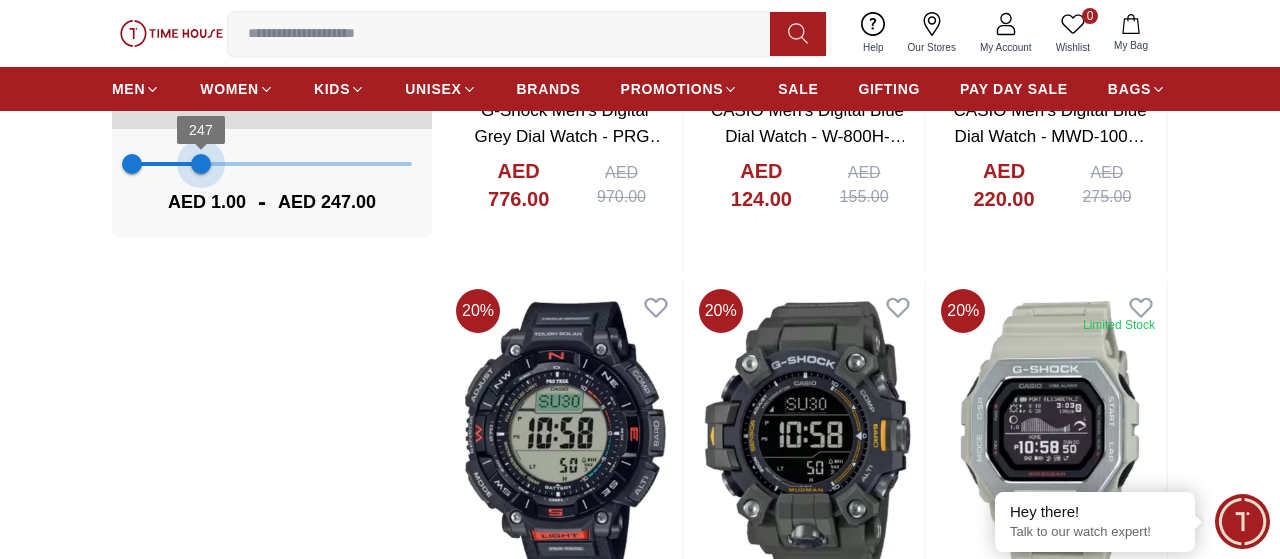 type on "***" 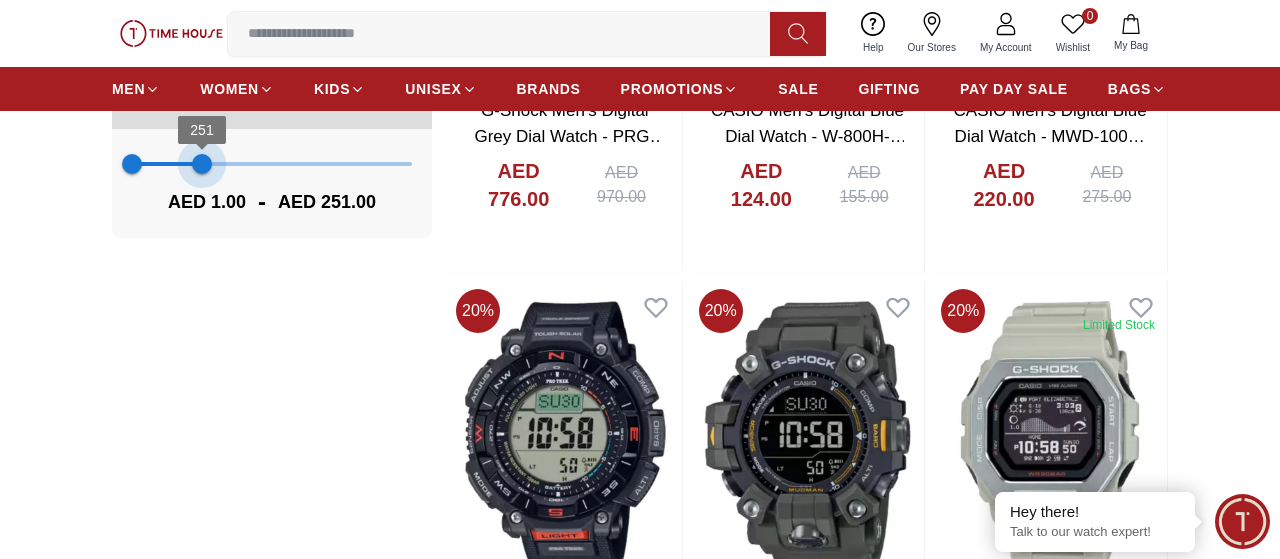 drag, startPoint x: 411, startPoint y: 165, endPoint x: 202, endPoint y: 179, distance: 209.46837 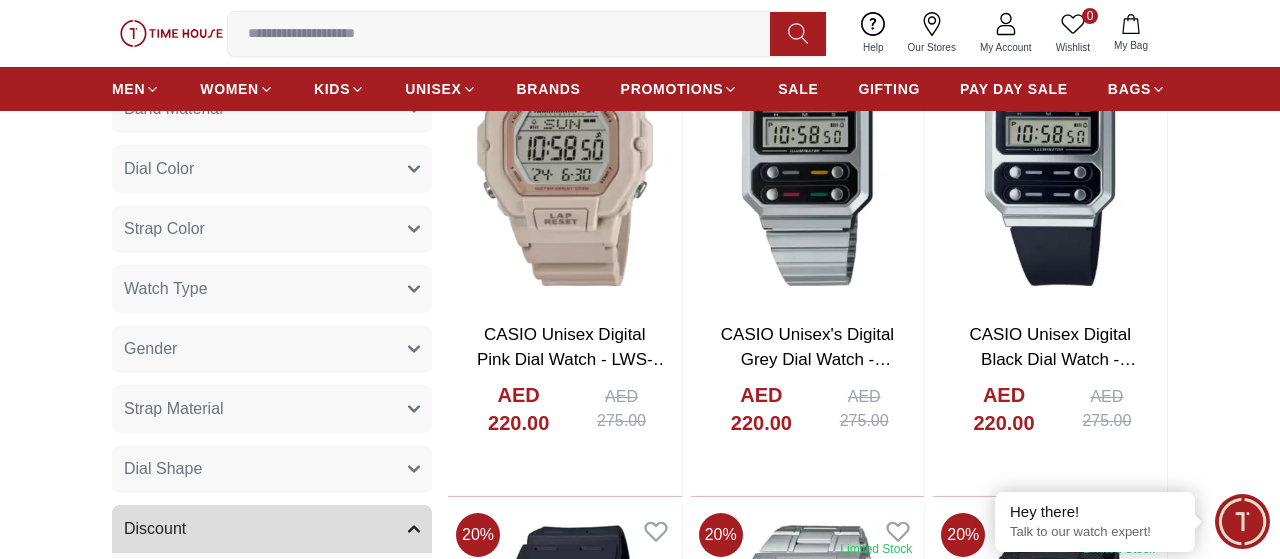 scroll, scrollTop: 648, scrollLeft: 0, axis: vertical 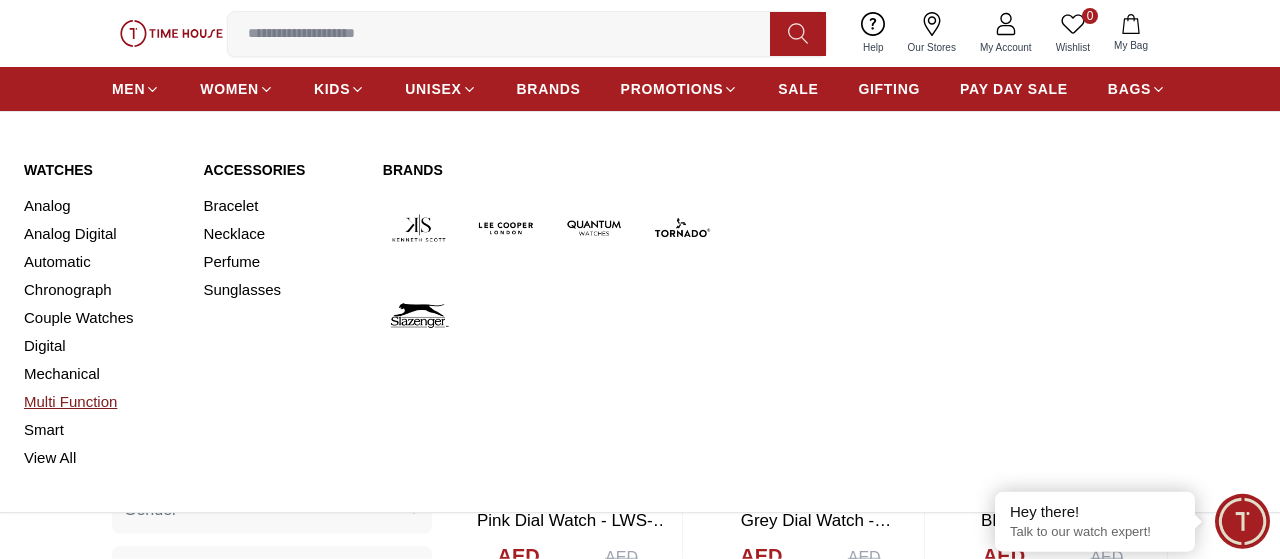 click on "Multi Function" at bounding box center (101, 402) 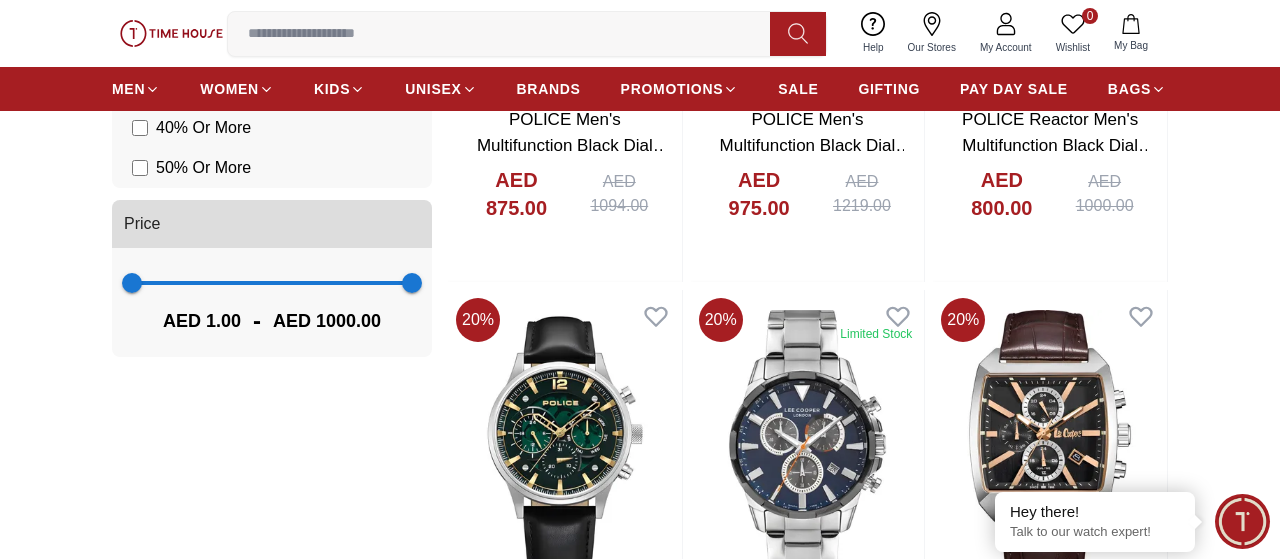 scroll, scrollTop: 1532, scrollLeft: 0, axis: vertical 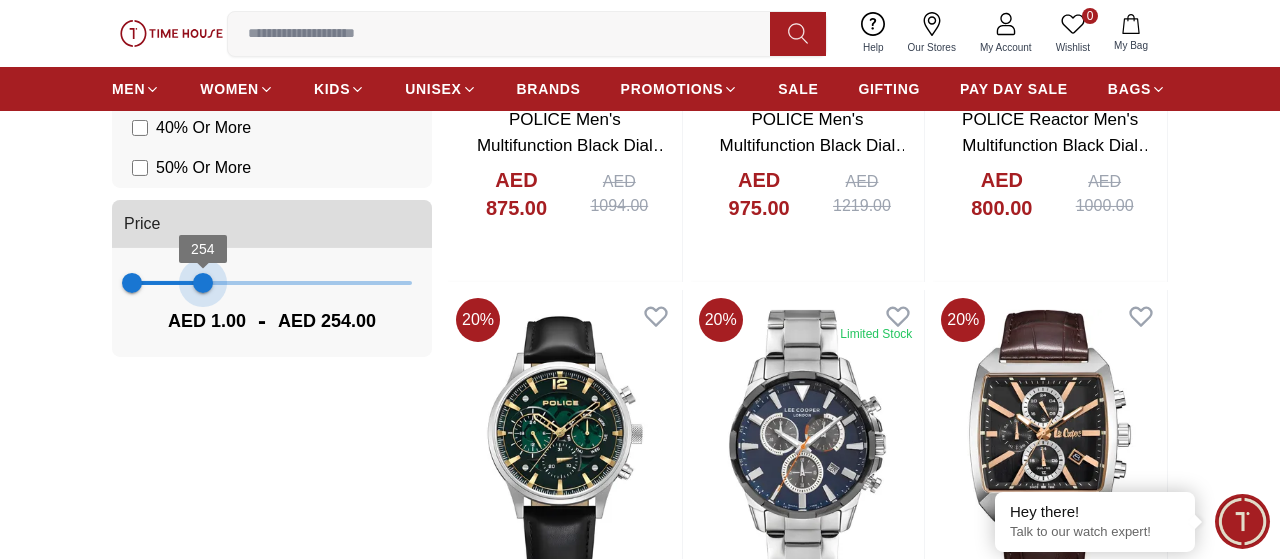 type on "***" 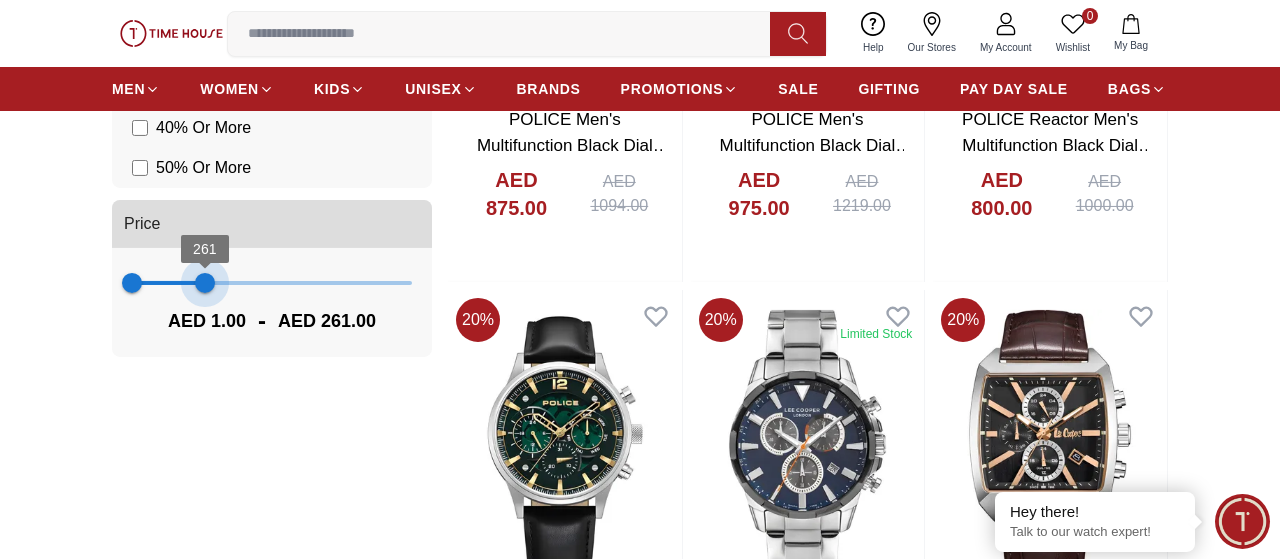 drag, startPoint x: 412, startPoint y: 291, endPoint x: 205, endPoint y: 290, distance: 207.00241 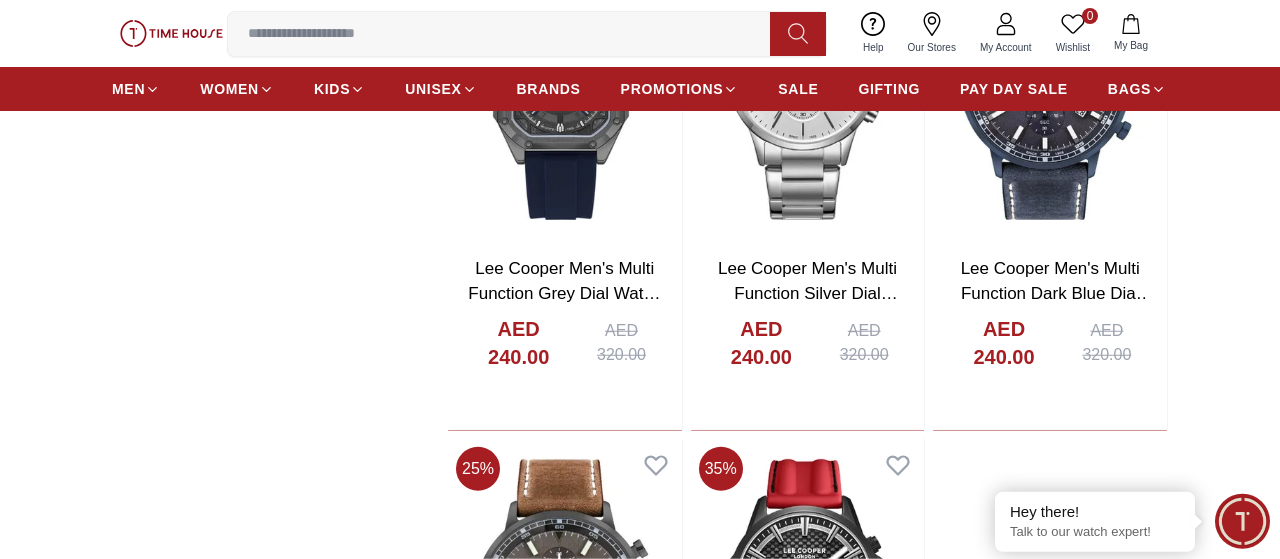 scroll, scrollTop: 2910, scrollLeft: 0, axis: vertical 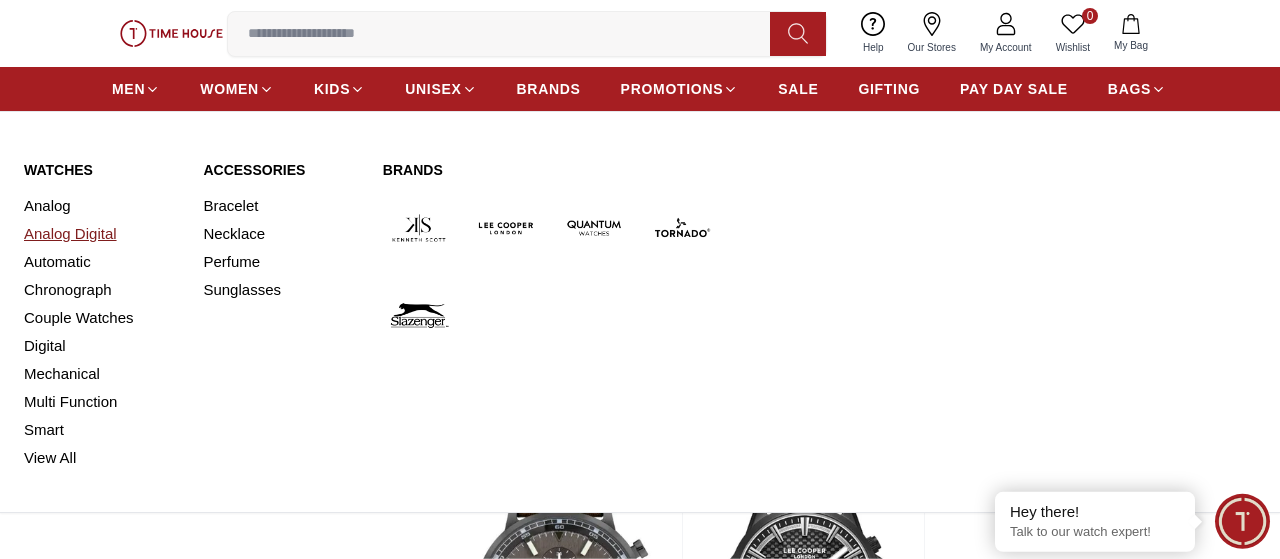 click on "Analog Digital" at bounding box center [101, 234] 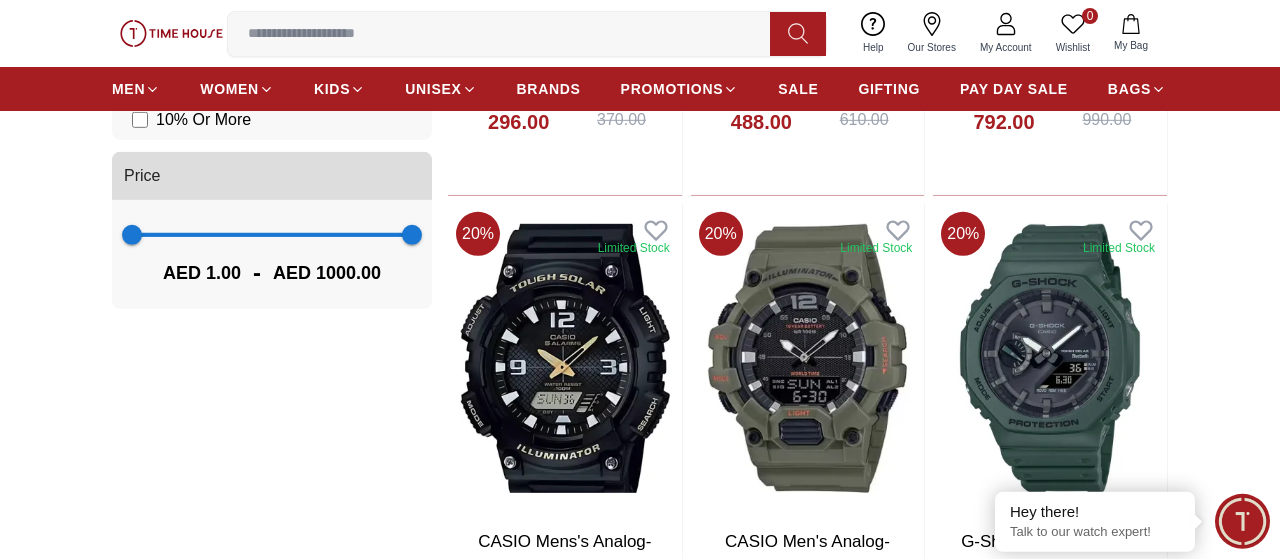 scroll, scrollTop: 1110, scrollLeft: 0, axis: vertical 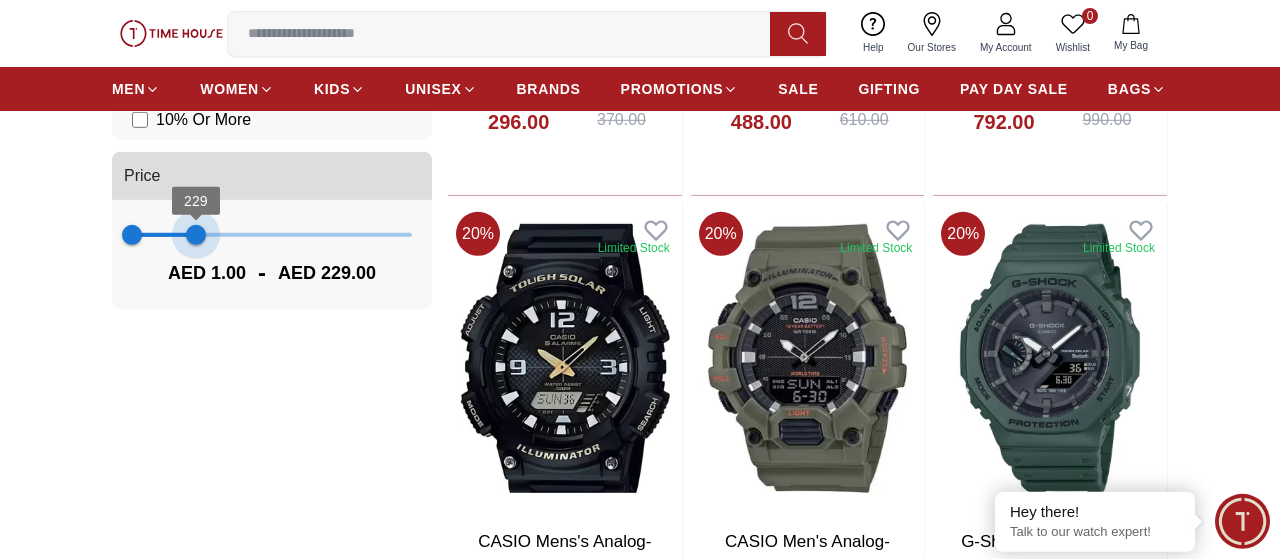type on "***" 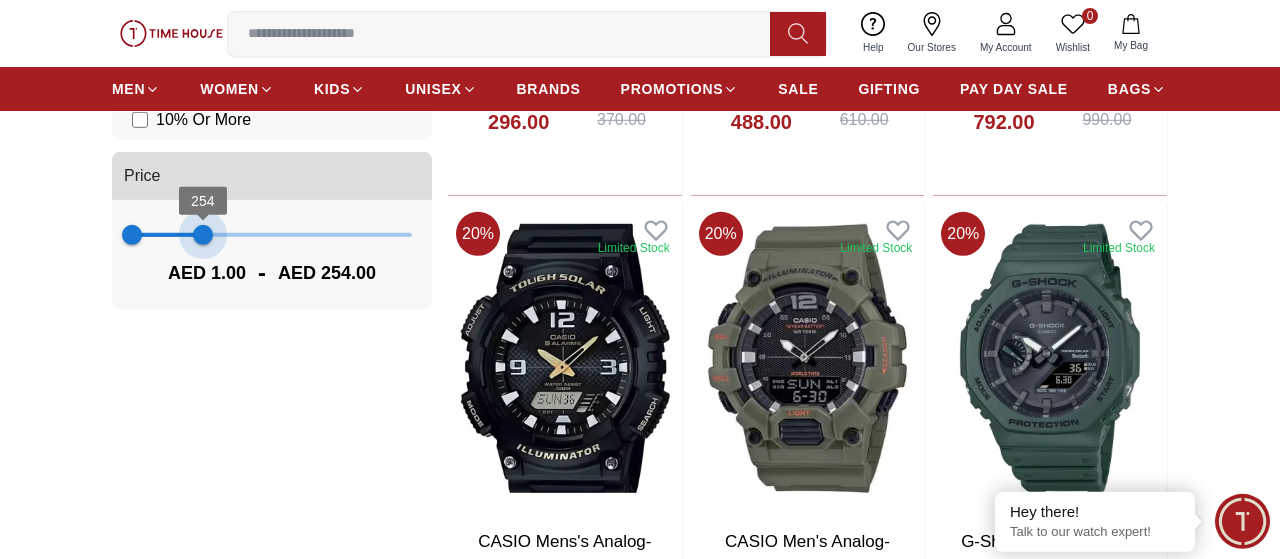 drag, startPoint x: 405, startPoint y: 242, endPoint x: 203, endPoint y: 266, distance: 203.42075 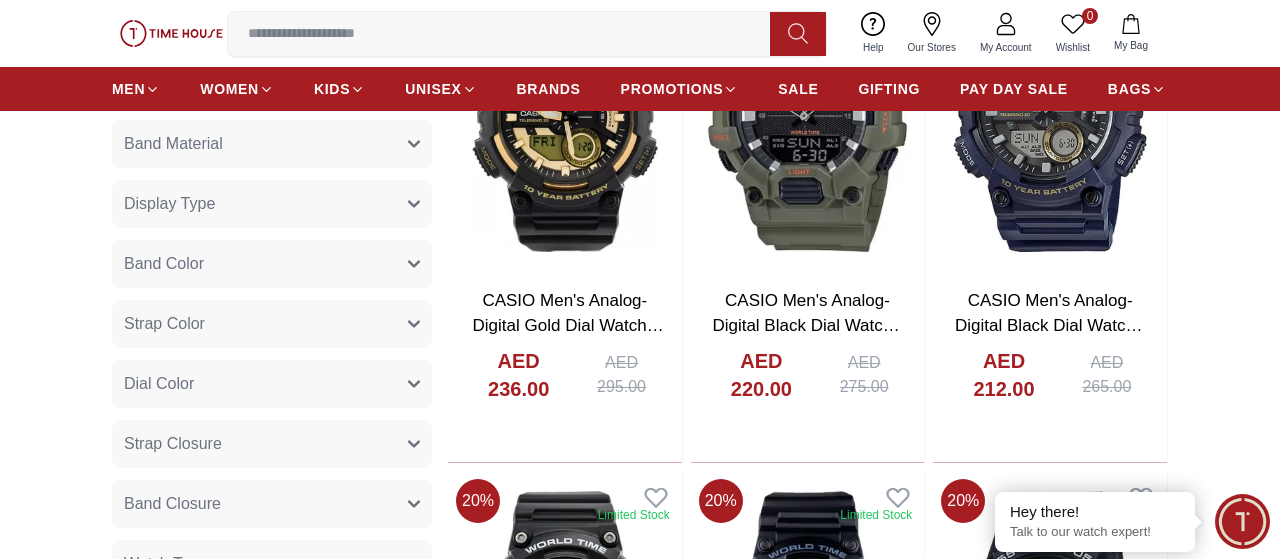 scroll, scrollTop: 0, scrollLeft: 0, axis: both 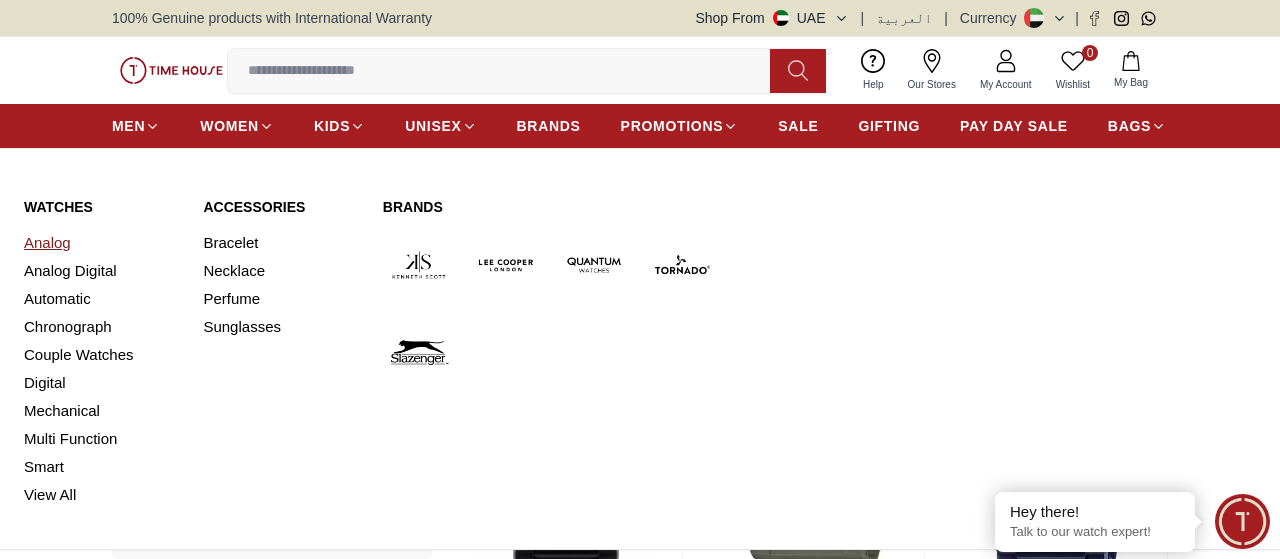 click on "Analog" at bounding box center [101, 243] 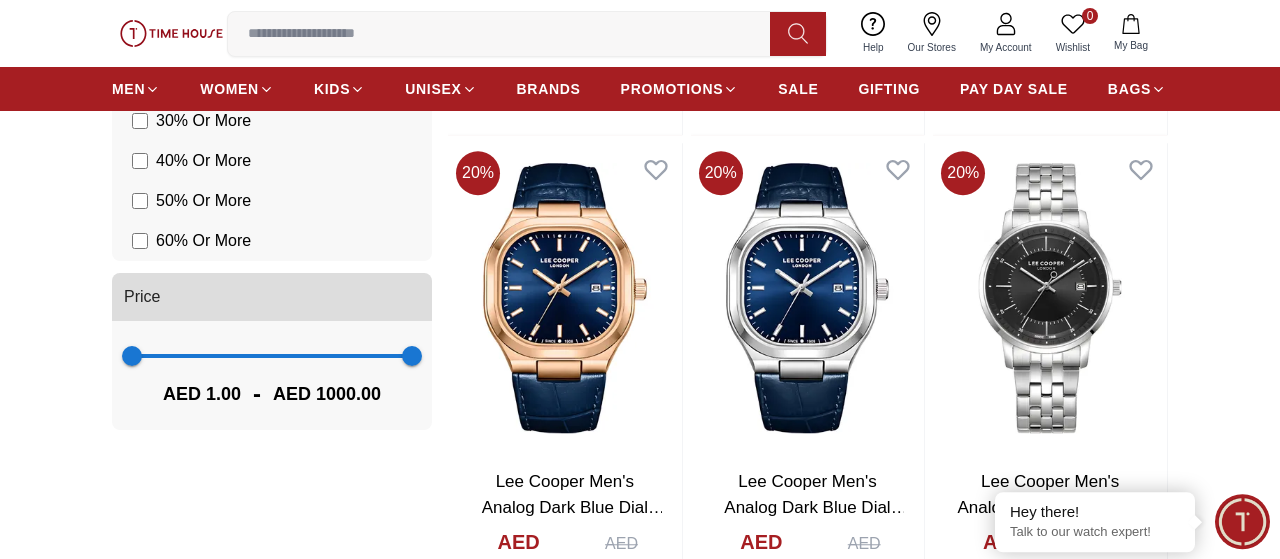 scroll, scrollTop: 1708, scrollLeft: 0, axis: vertical 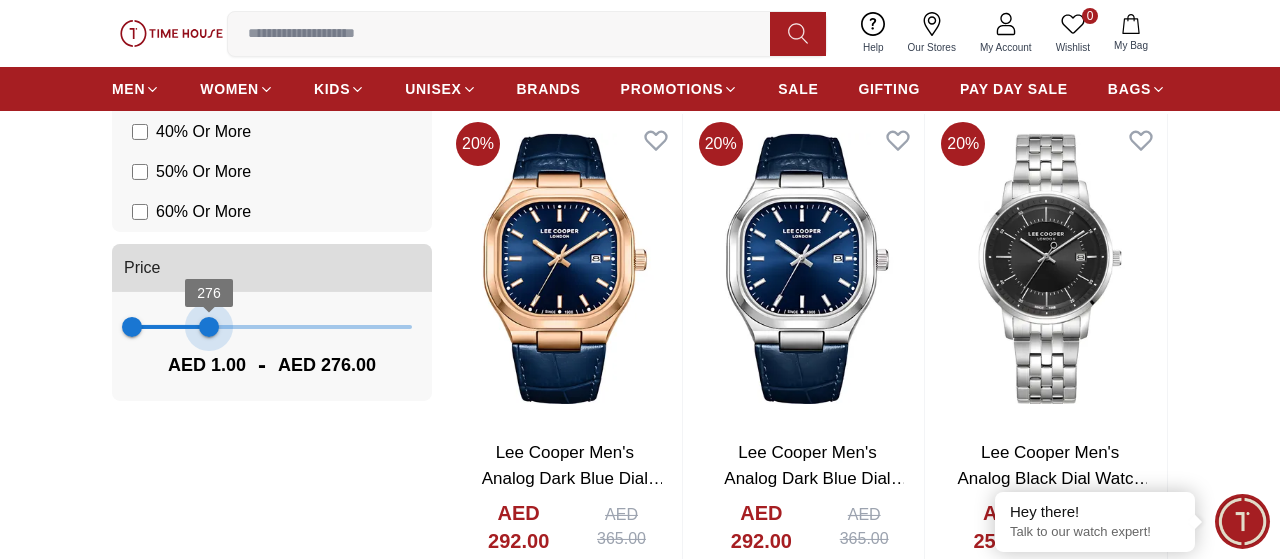 type on "***" 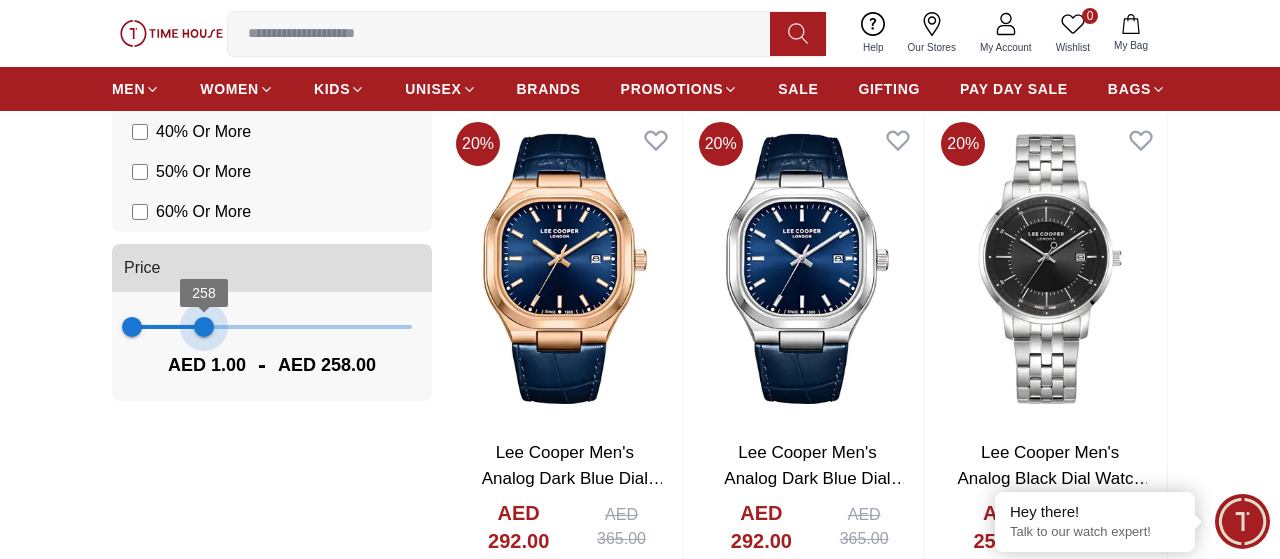 drag, startPoint x: 406, startPoint y: 326, endPoint x: 204, endPoint y: 325, distance: 202.00247 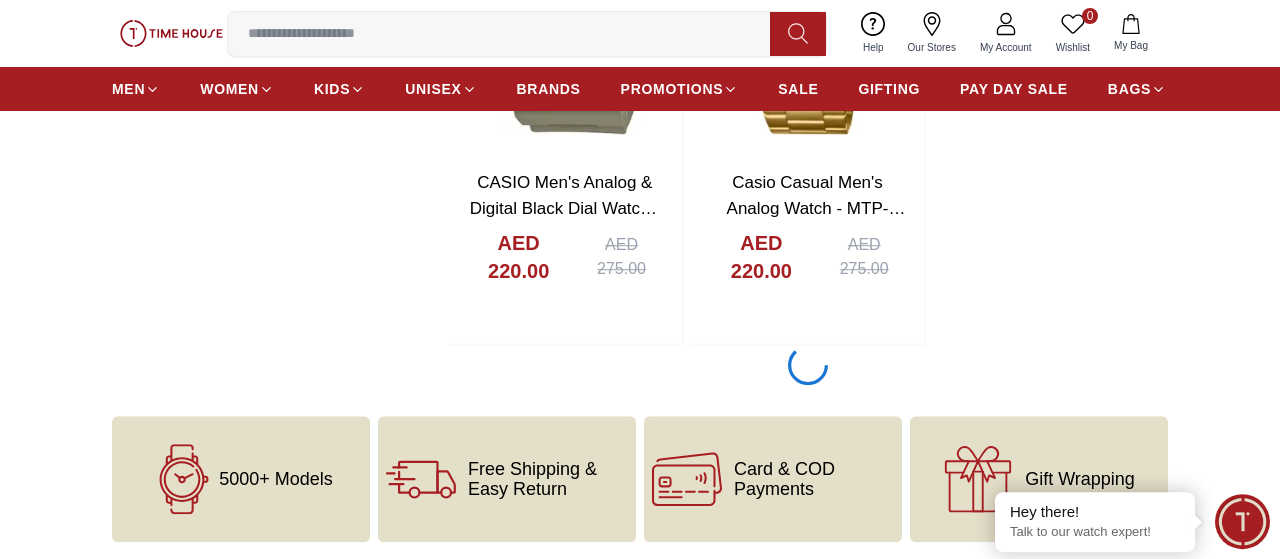 scroll, scrollTop: 3504, scrollLeft: 0, axis: vertical 